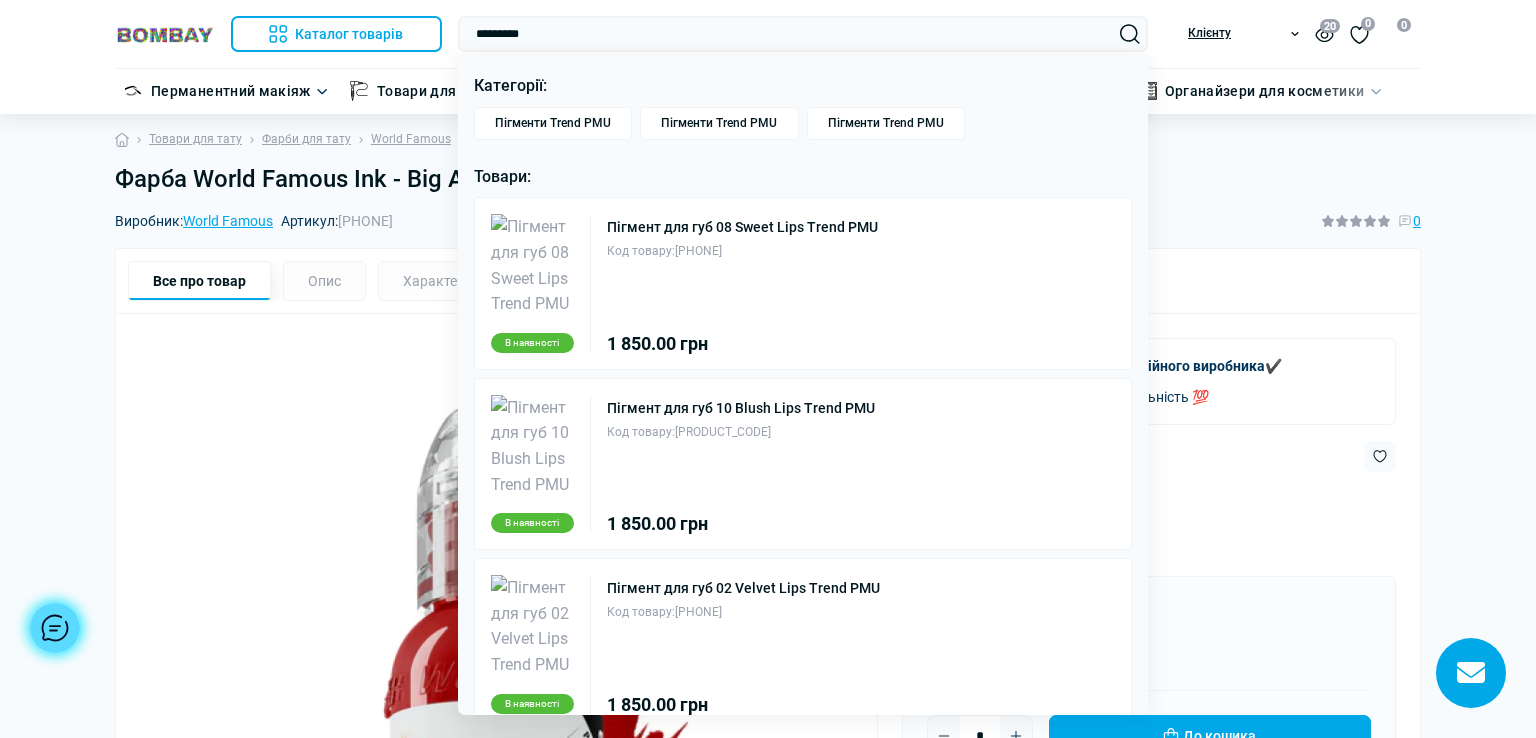 scroll, scrollTop: 0, scrollLeft: 0, axis: both 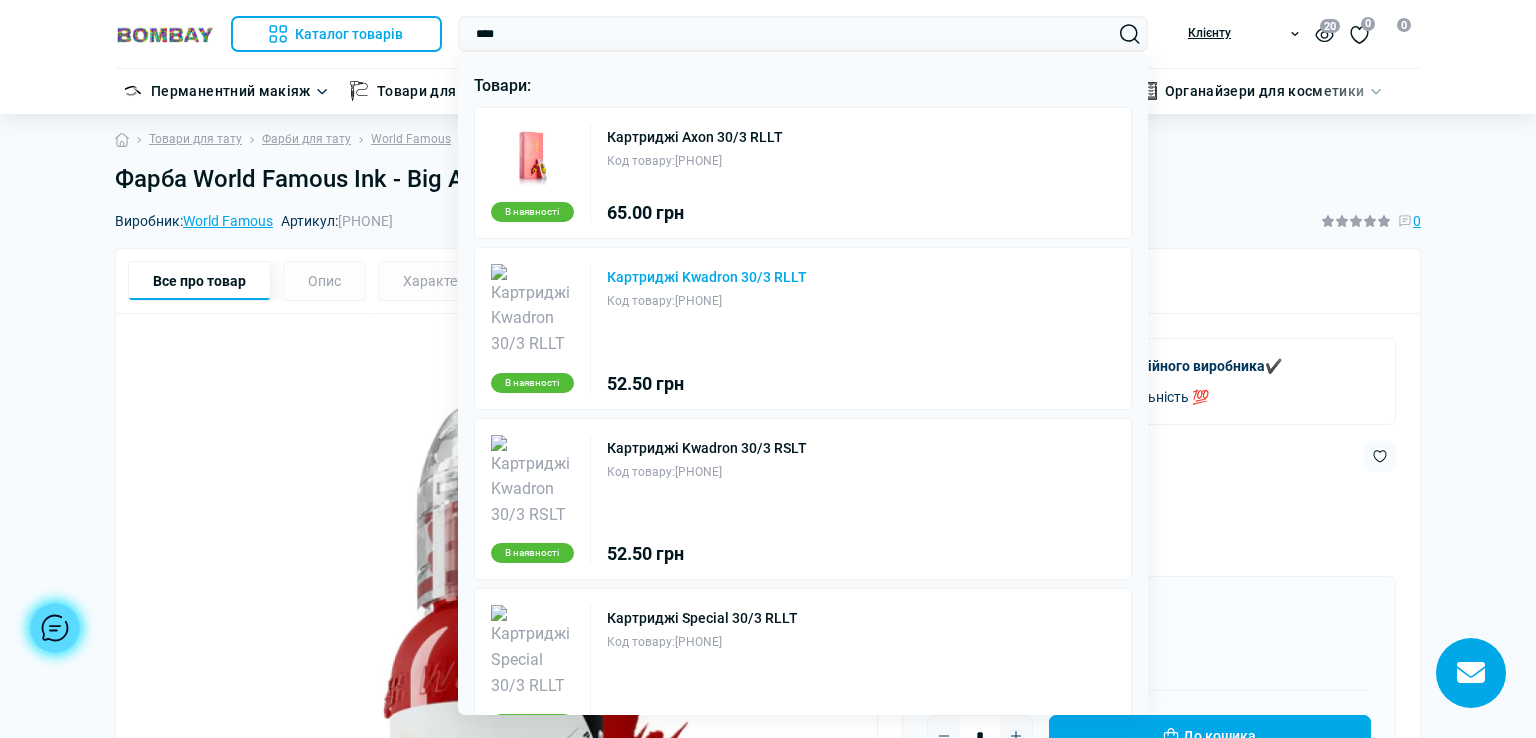 type on "****" 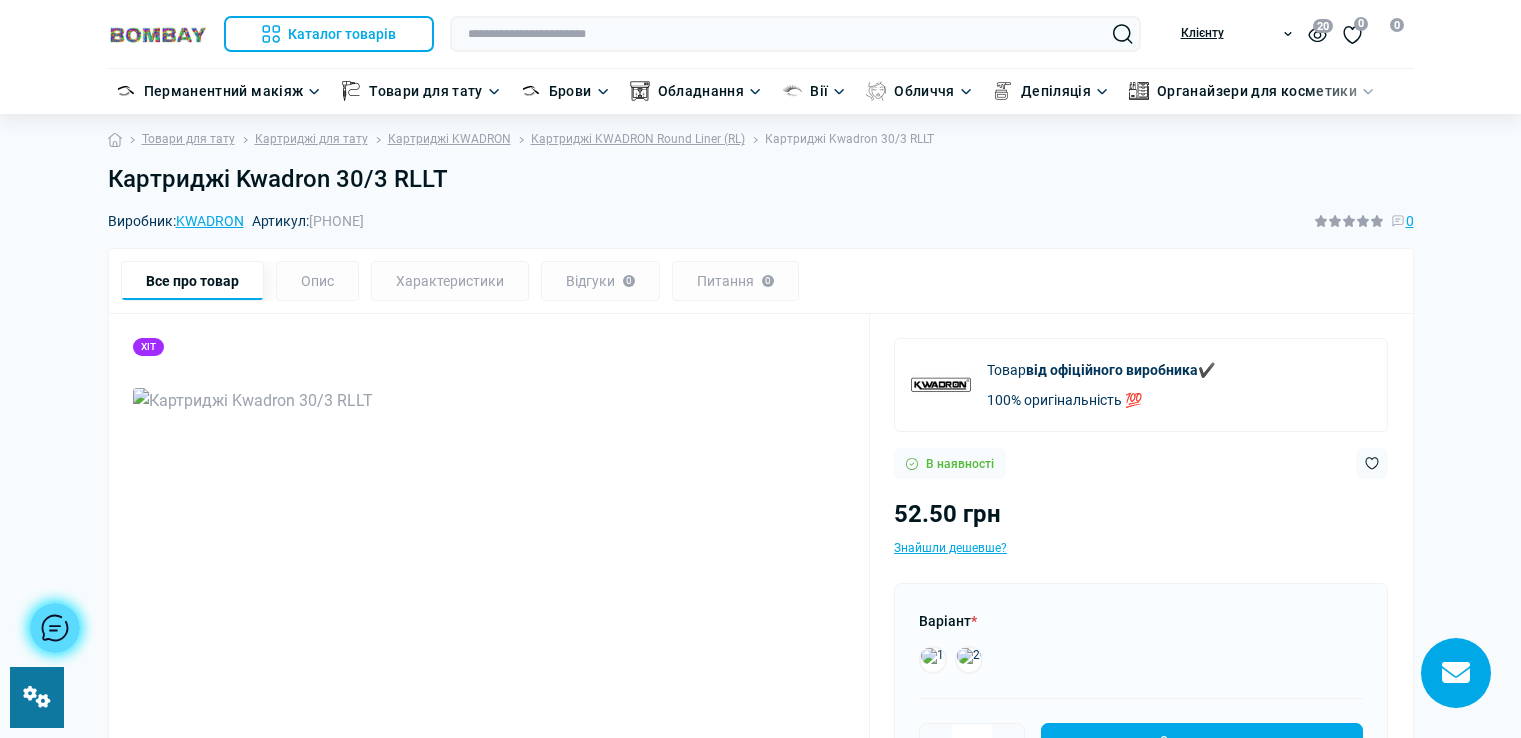 scroll, scrollTop: 0, scrollLeft: 0, axis: both 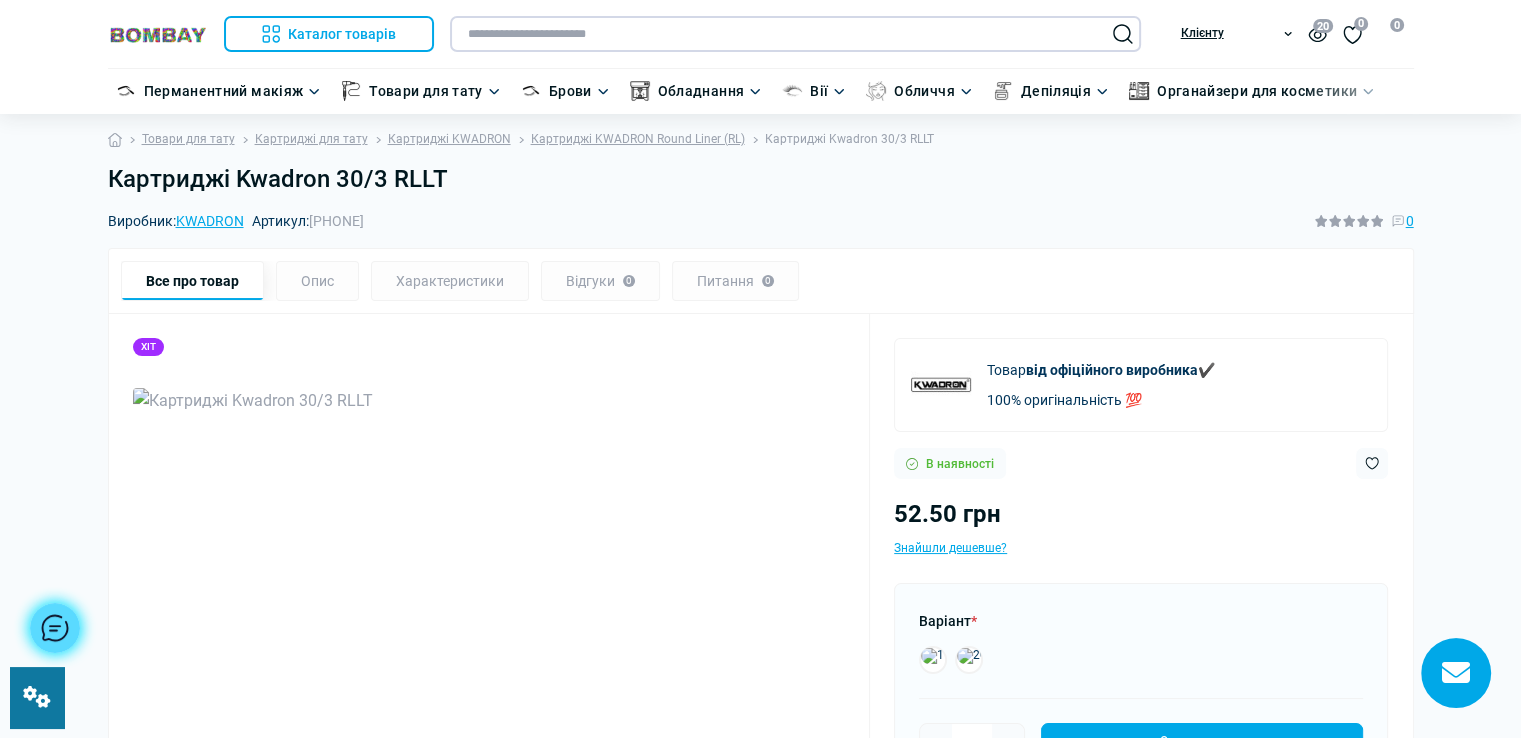 click at bounding box center (795, 34) 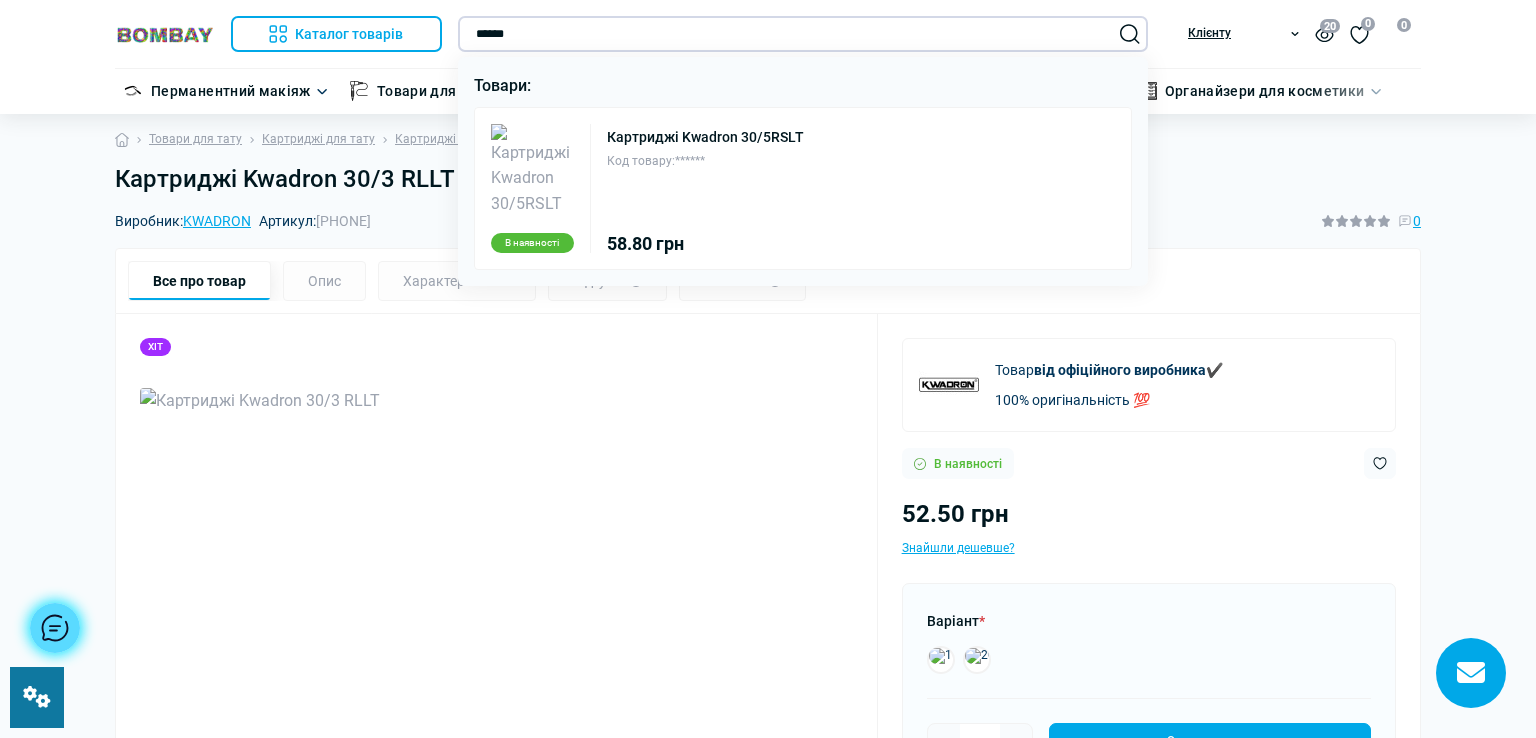 type on "******" 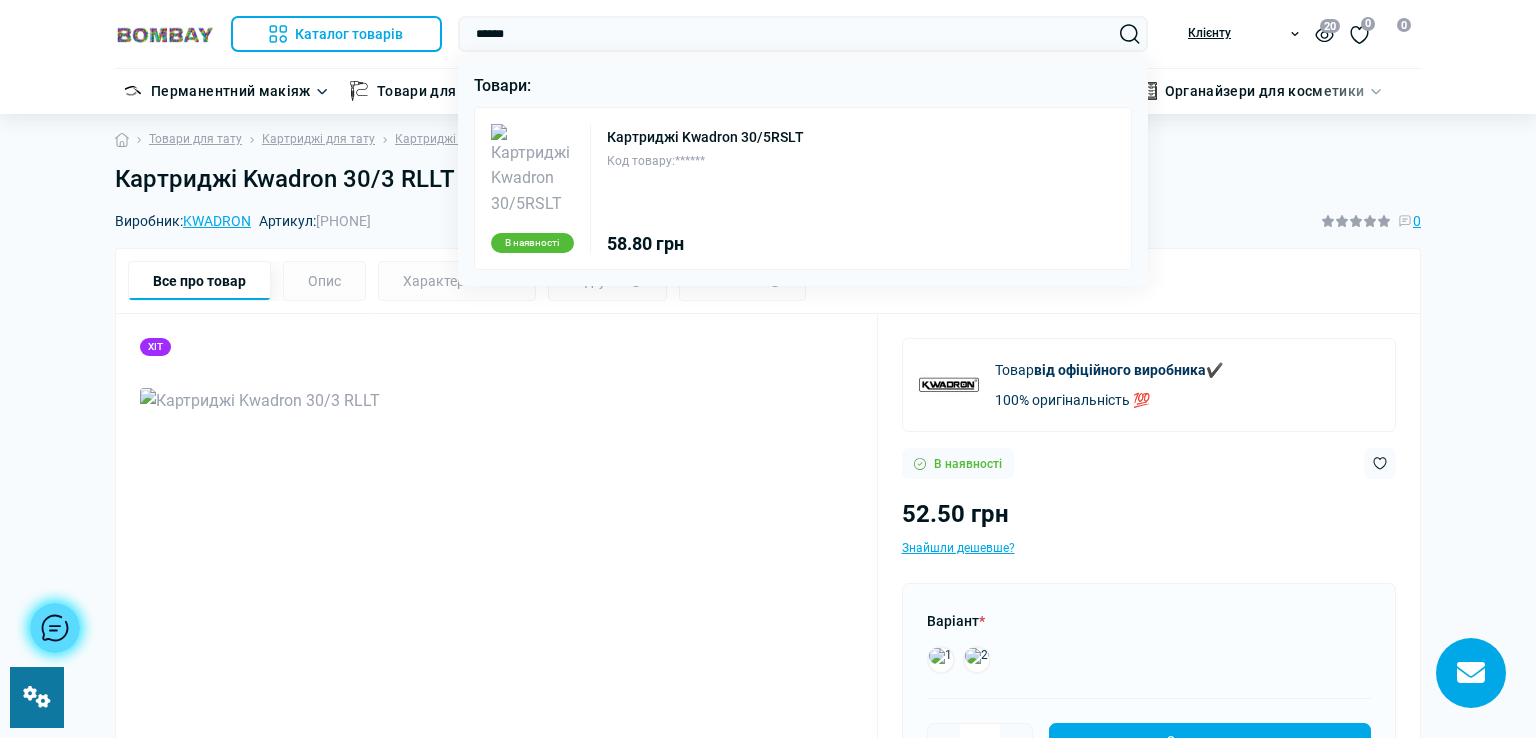 click at bounding box center [768, 369] 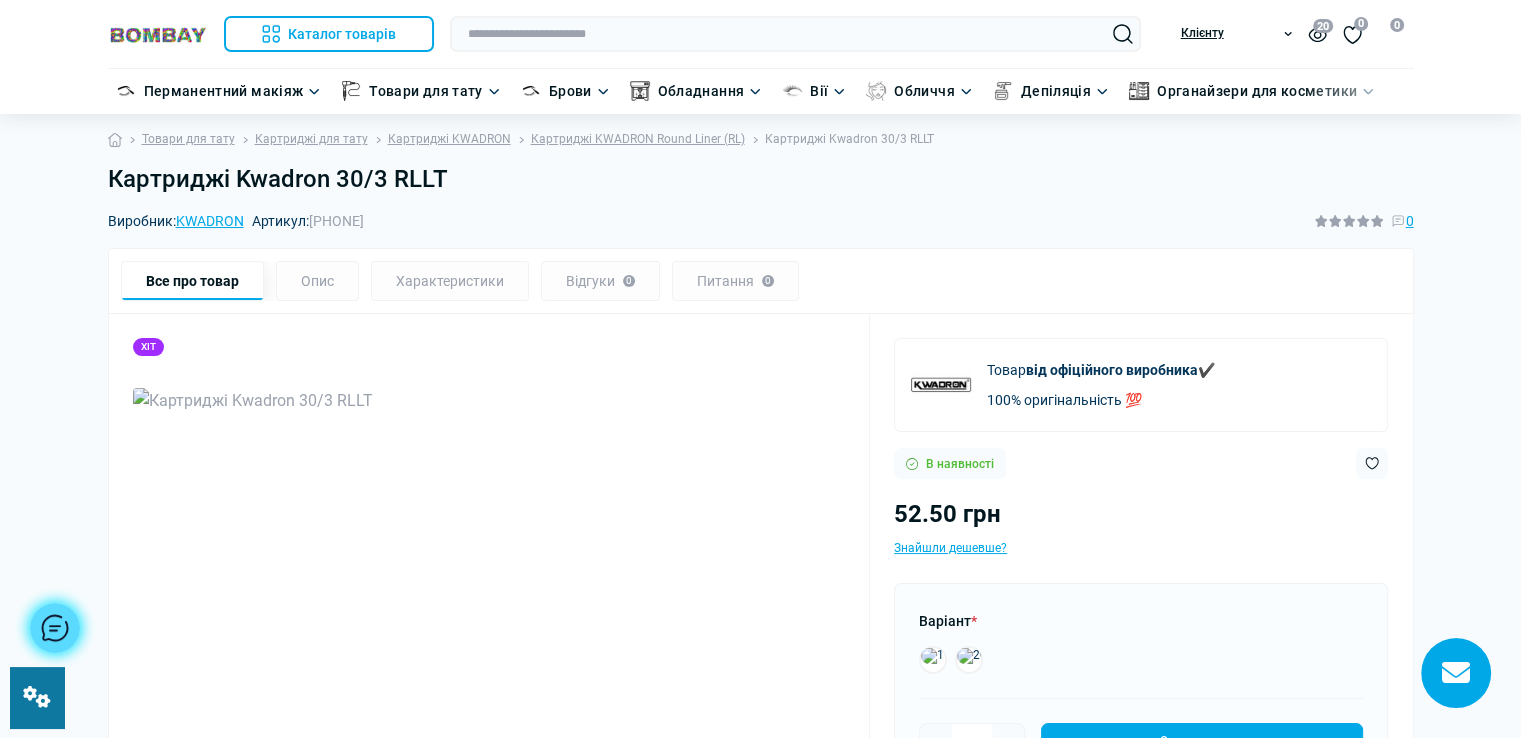 click at bounding box center (158, 34) 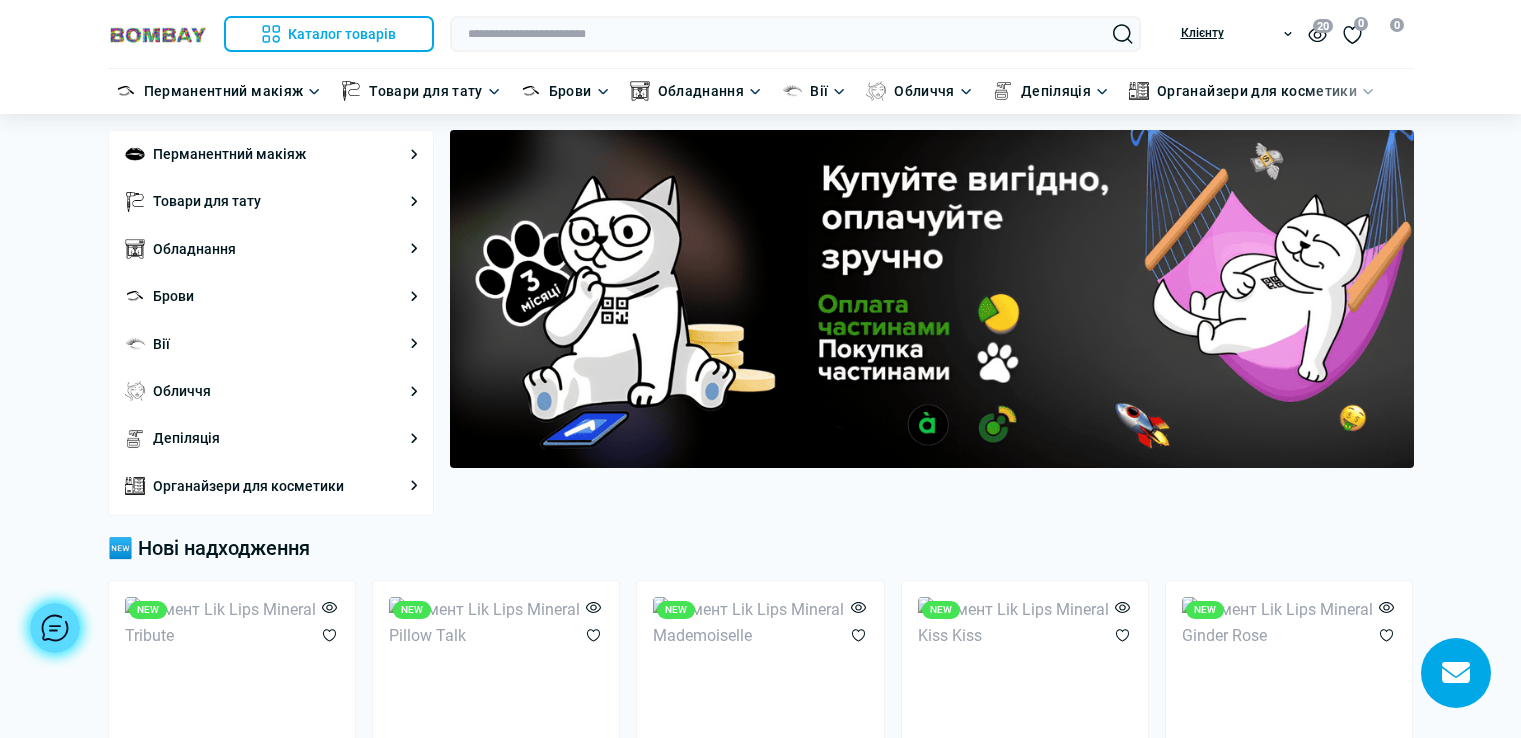 scroll, scrollTop: 0, scrollLeft: 0, axis: both 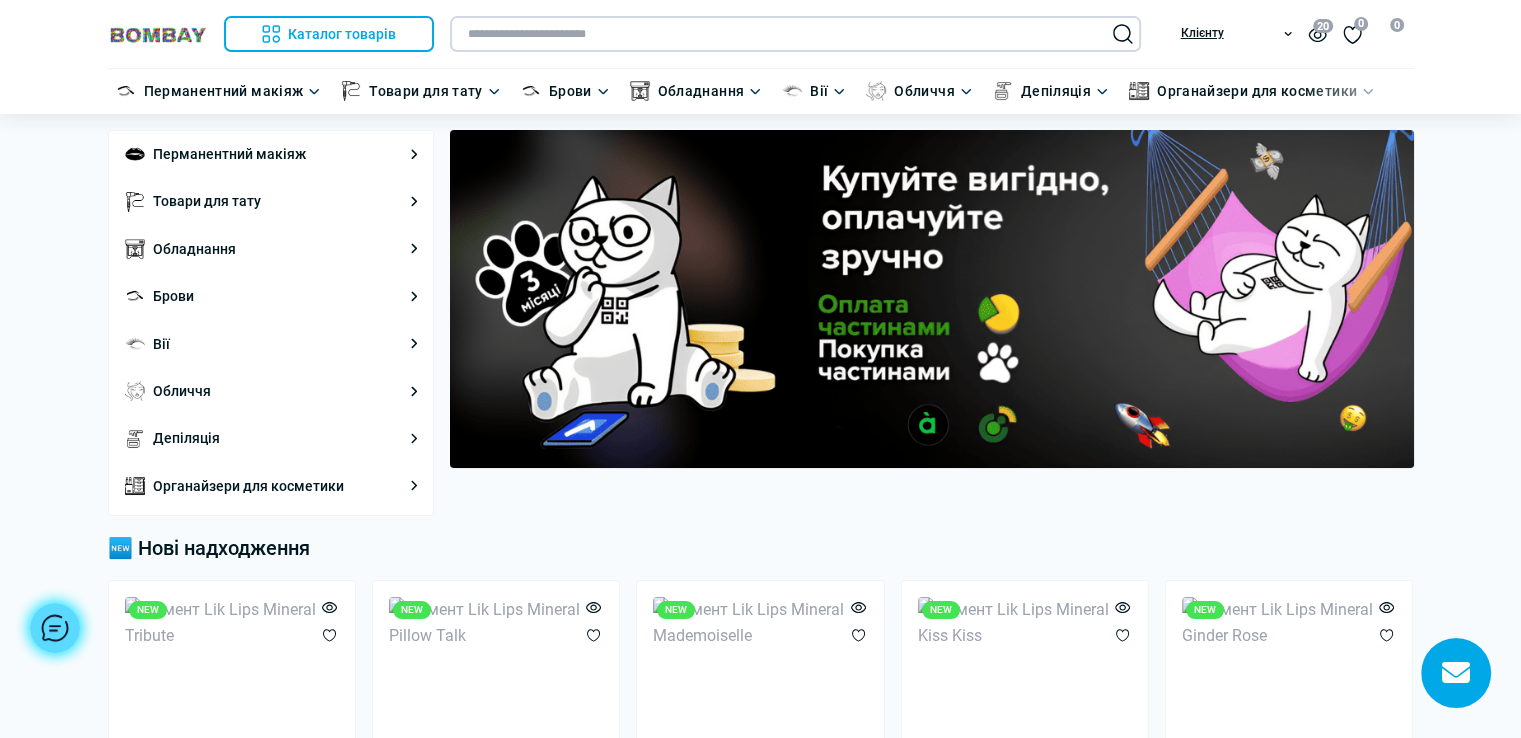 click at bounding box center (795, 34) 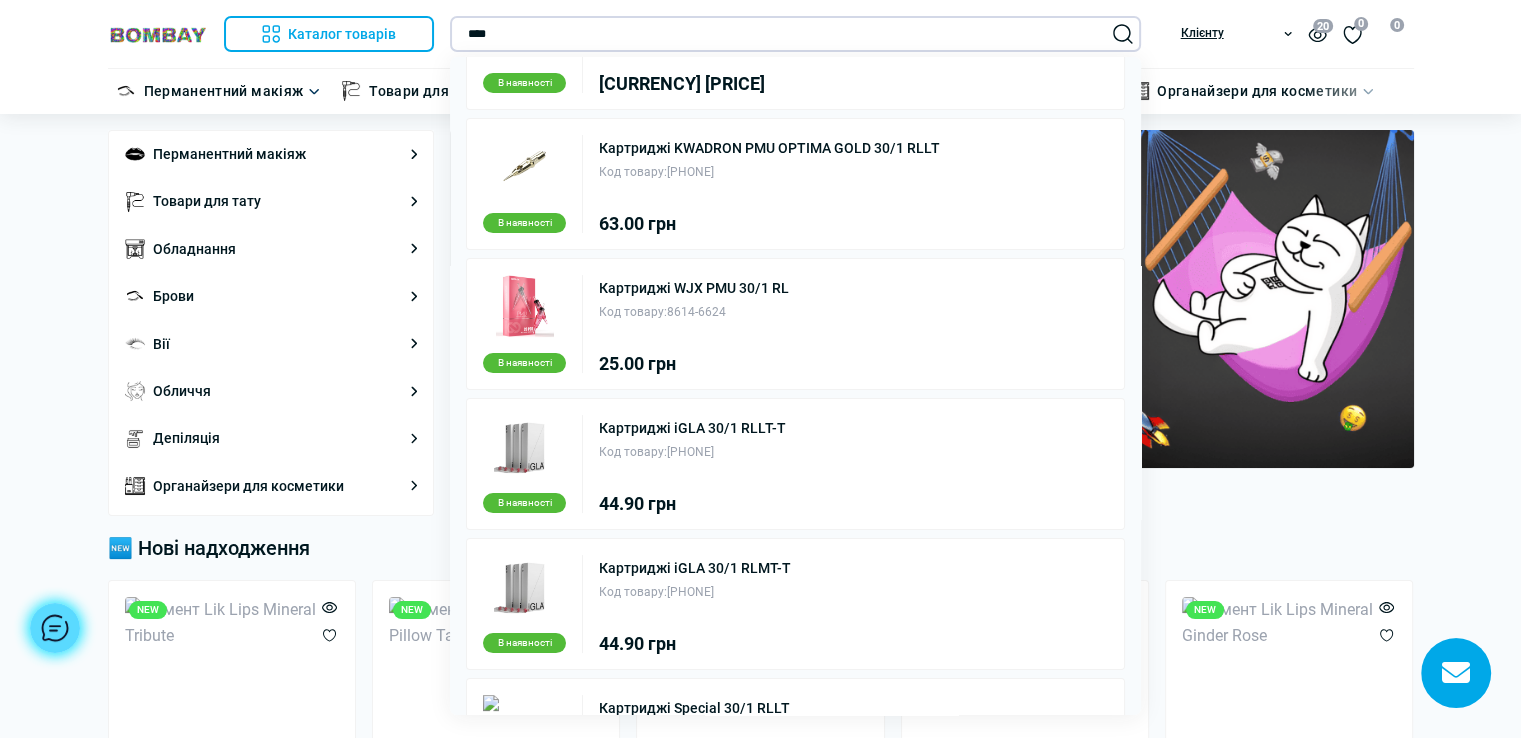 scroll, scrollTop: 0, scrollLeft: 0, axis: both 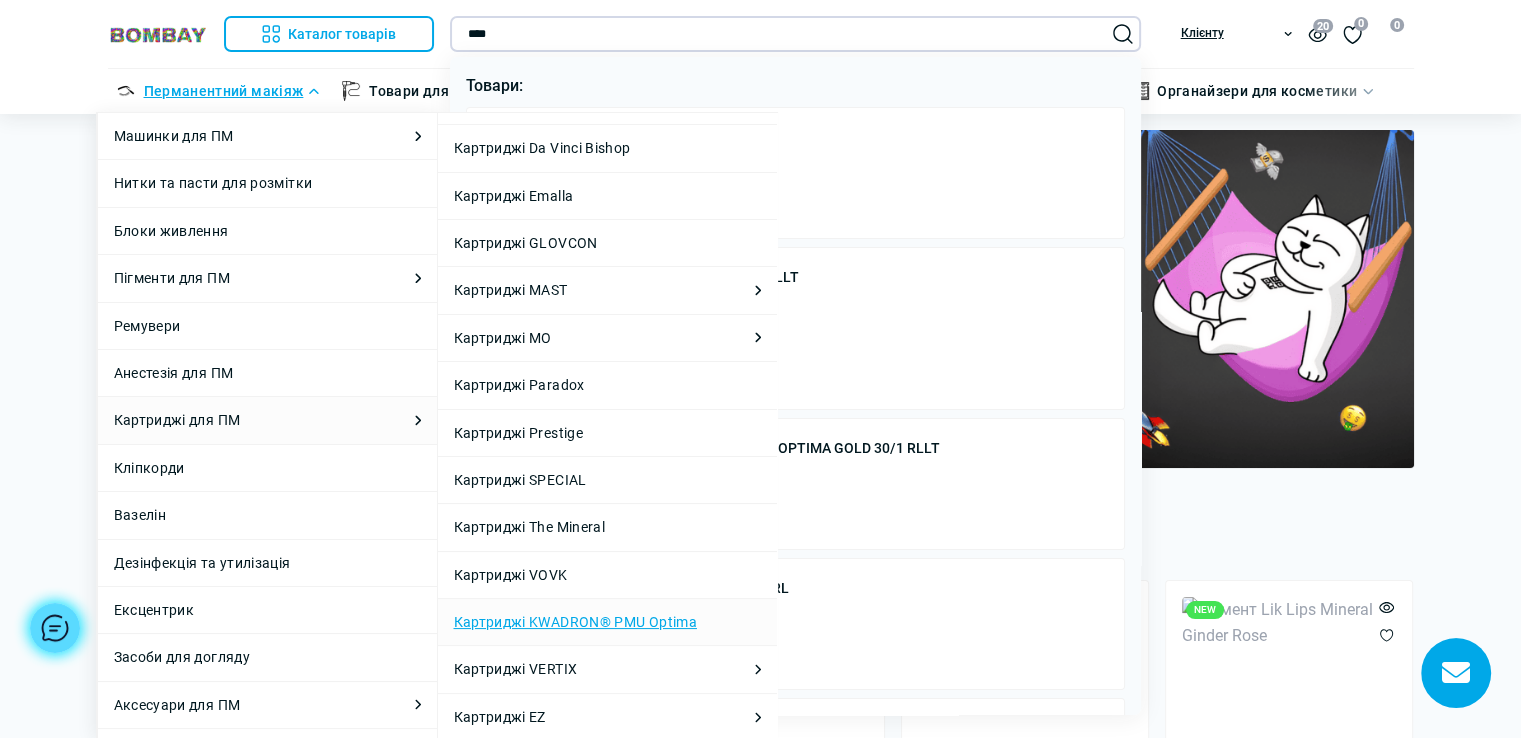 type on "****" 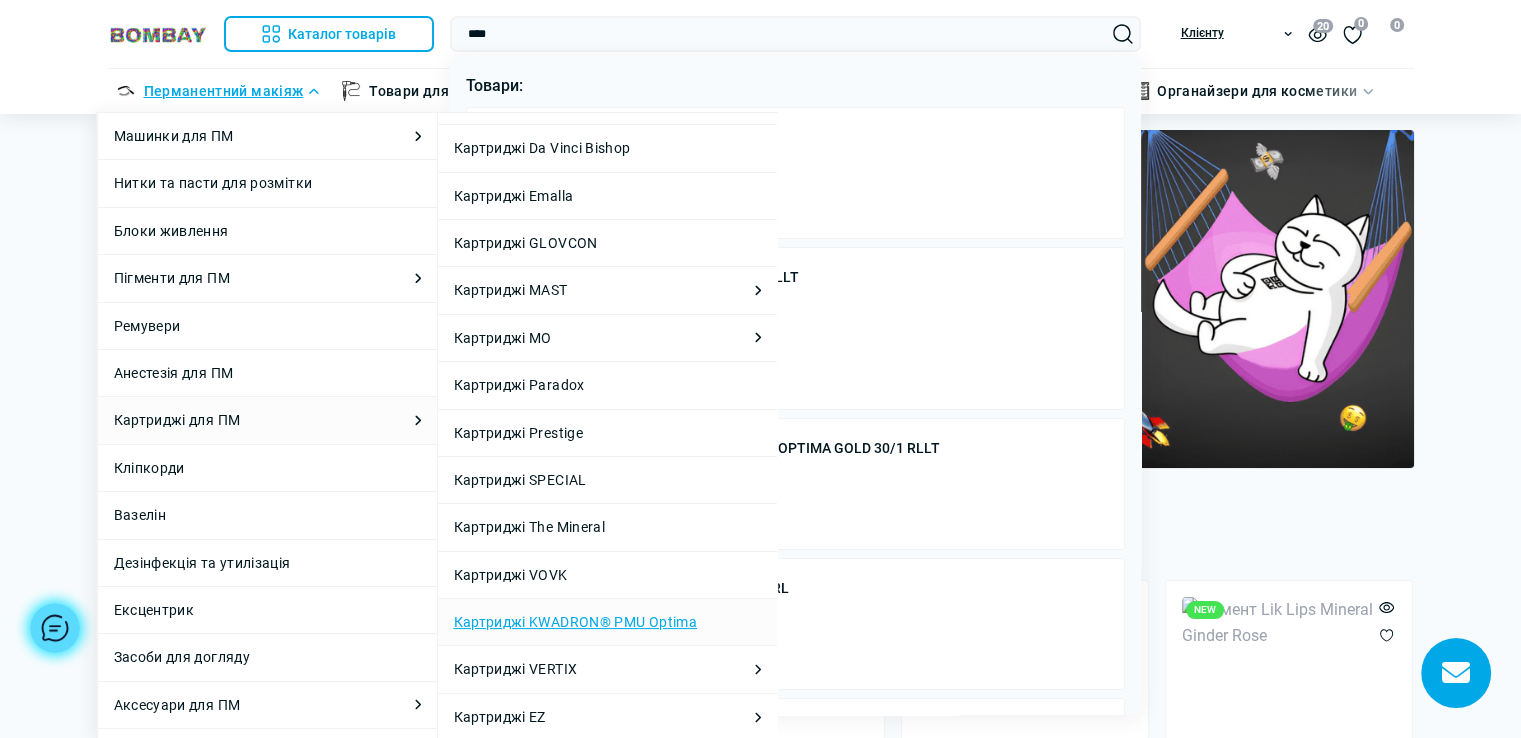 click on "Картриджі KWADRON® PMU Optima" at bounding box center [575, 622] 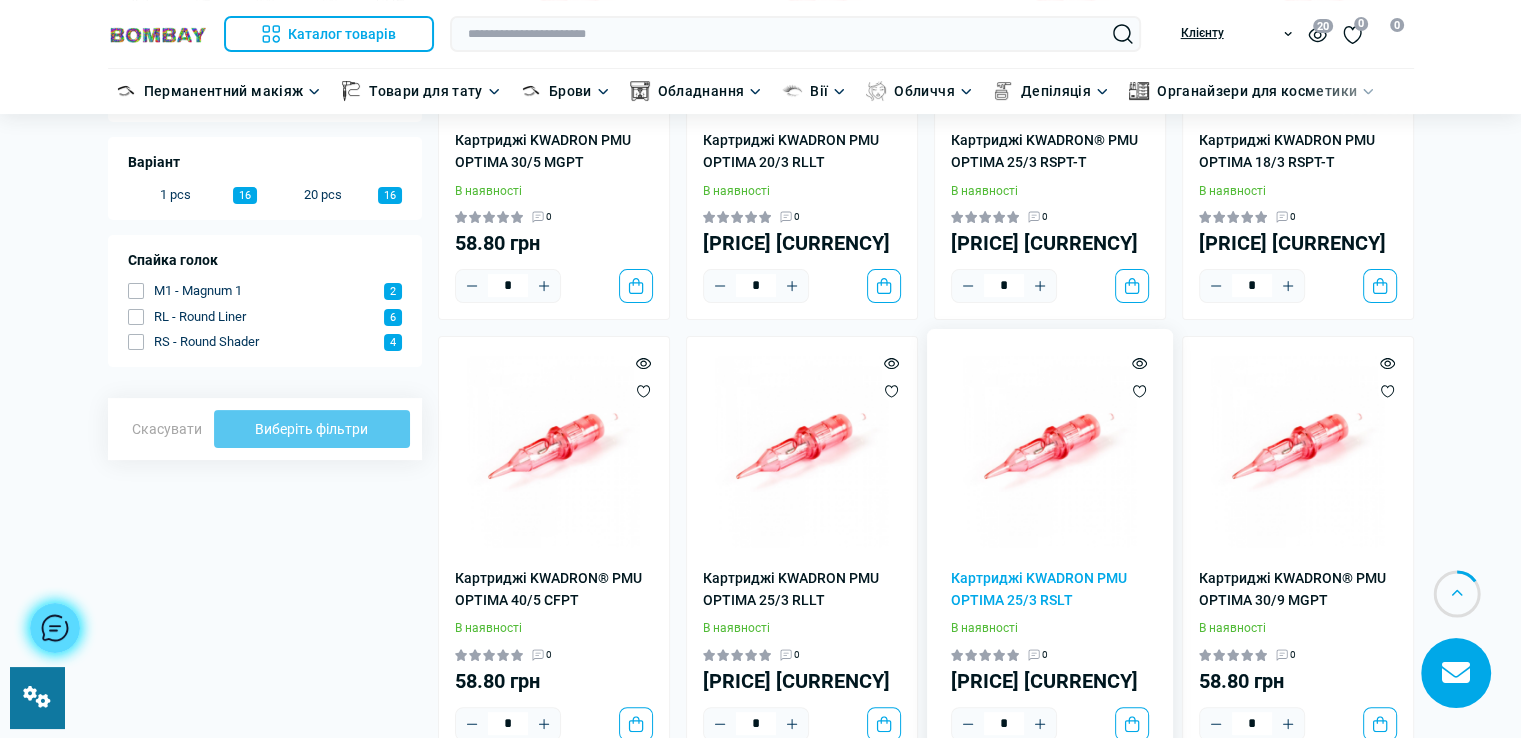 scroll, scrollTop: 400, scrollLeft: 0, axis: vertical 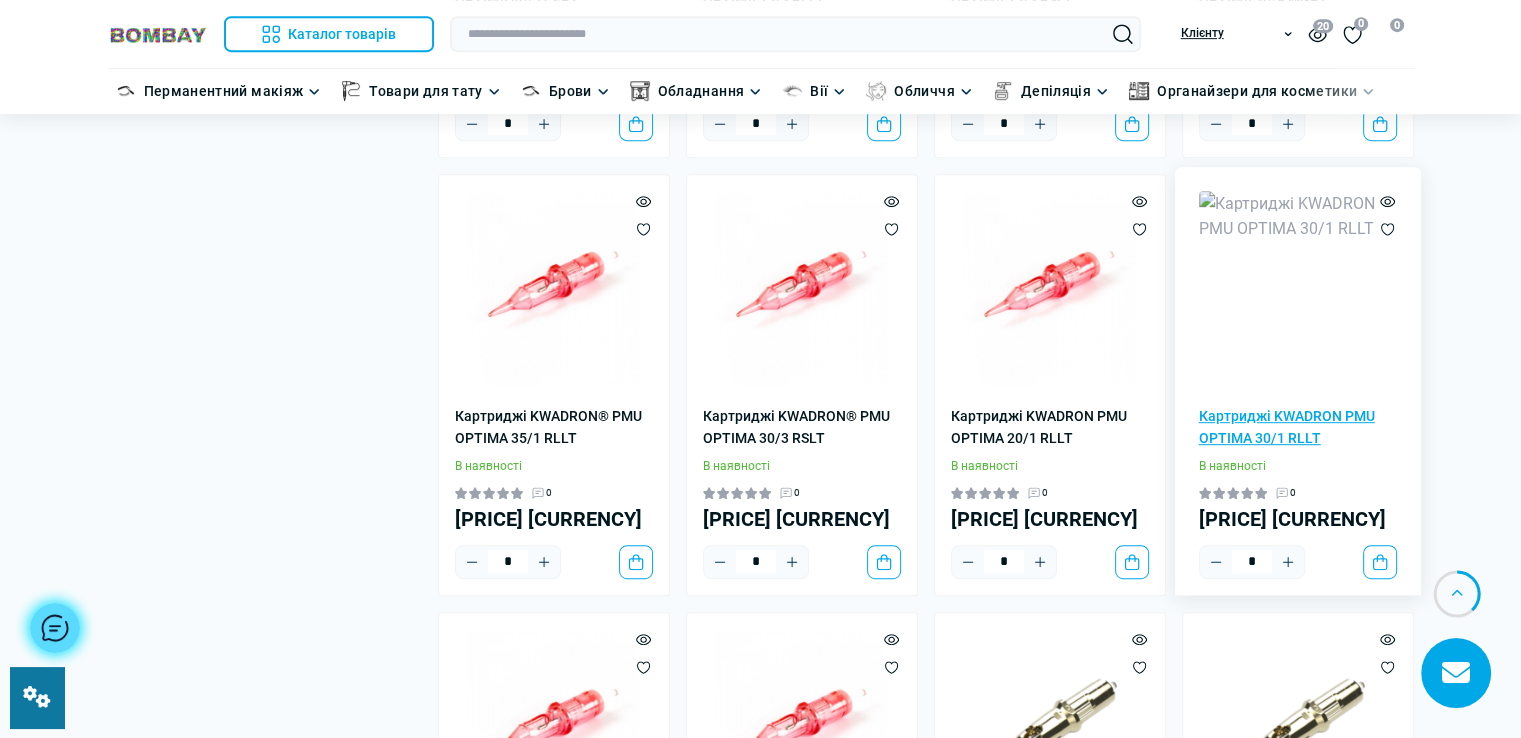 click on "Картриджі KWADRON PMU OPTIMA 30/1 RLLT" at bounding box center (1298, 427) 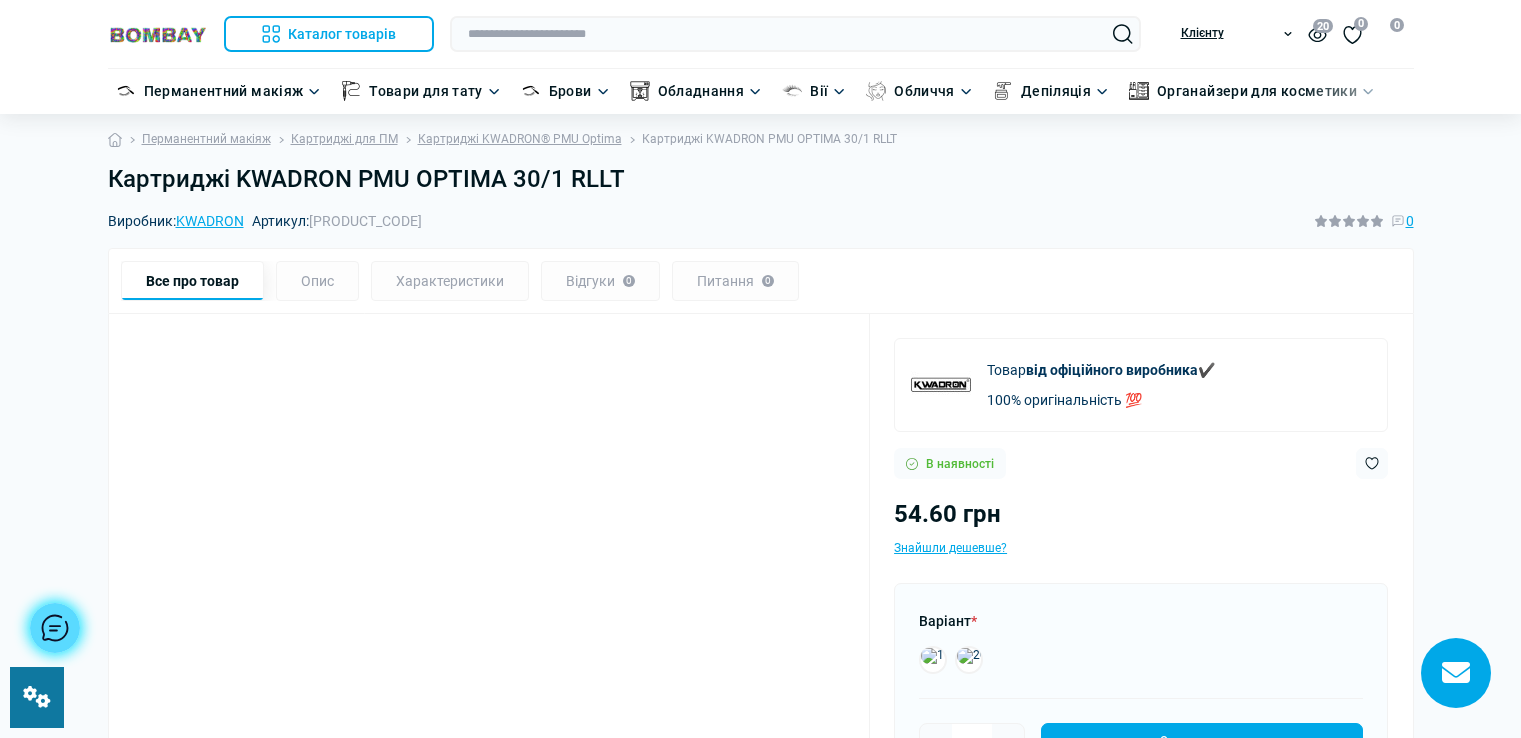 scroll, scrollTop: 0, scrollLeft: 0, axis: both 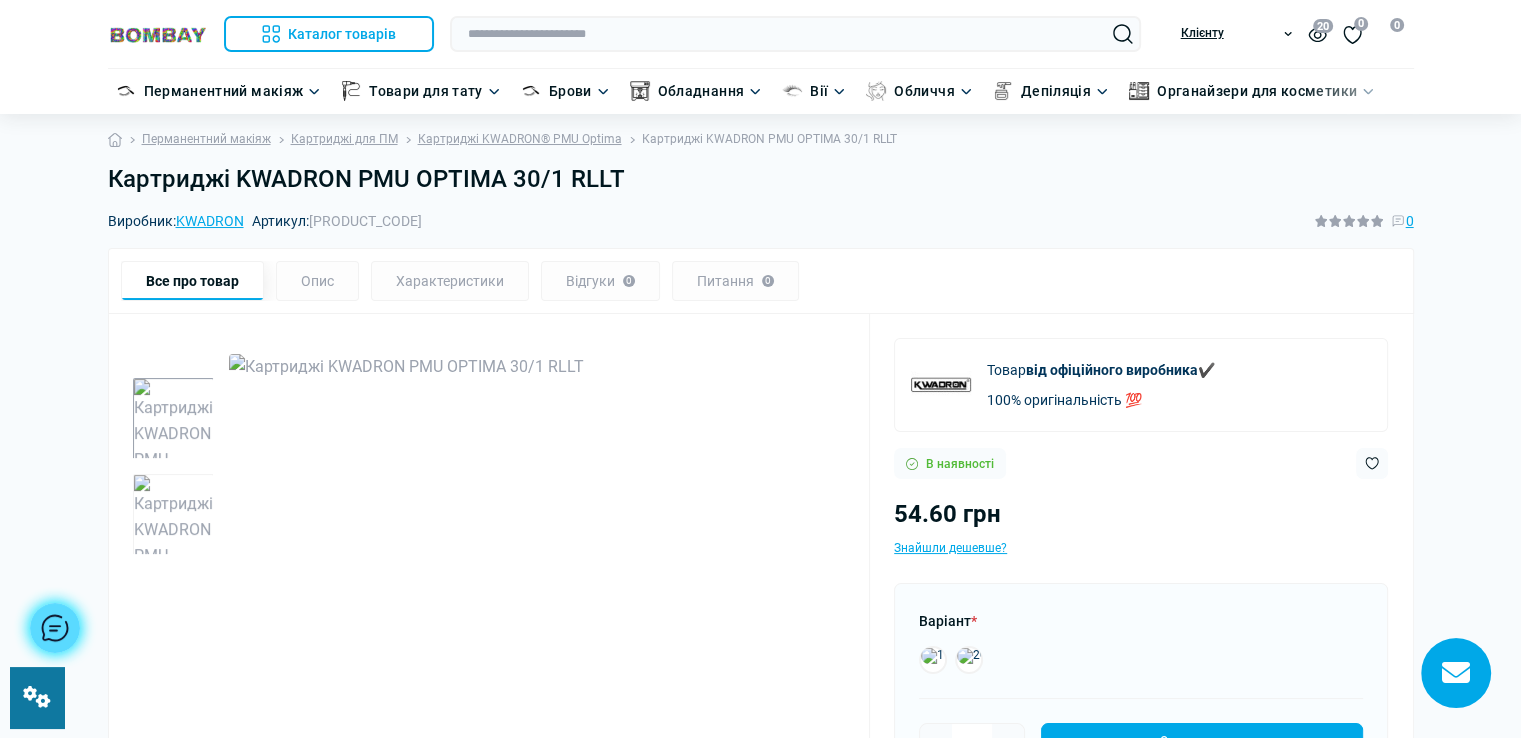 click on "Картриджі KWADRON PMU OPTIMA 30/1 RLLT" at bounding box center (761, 179) 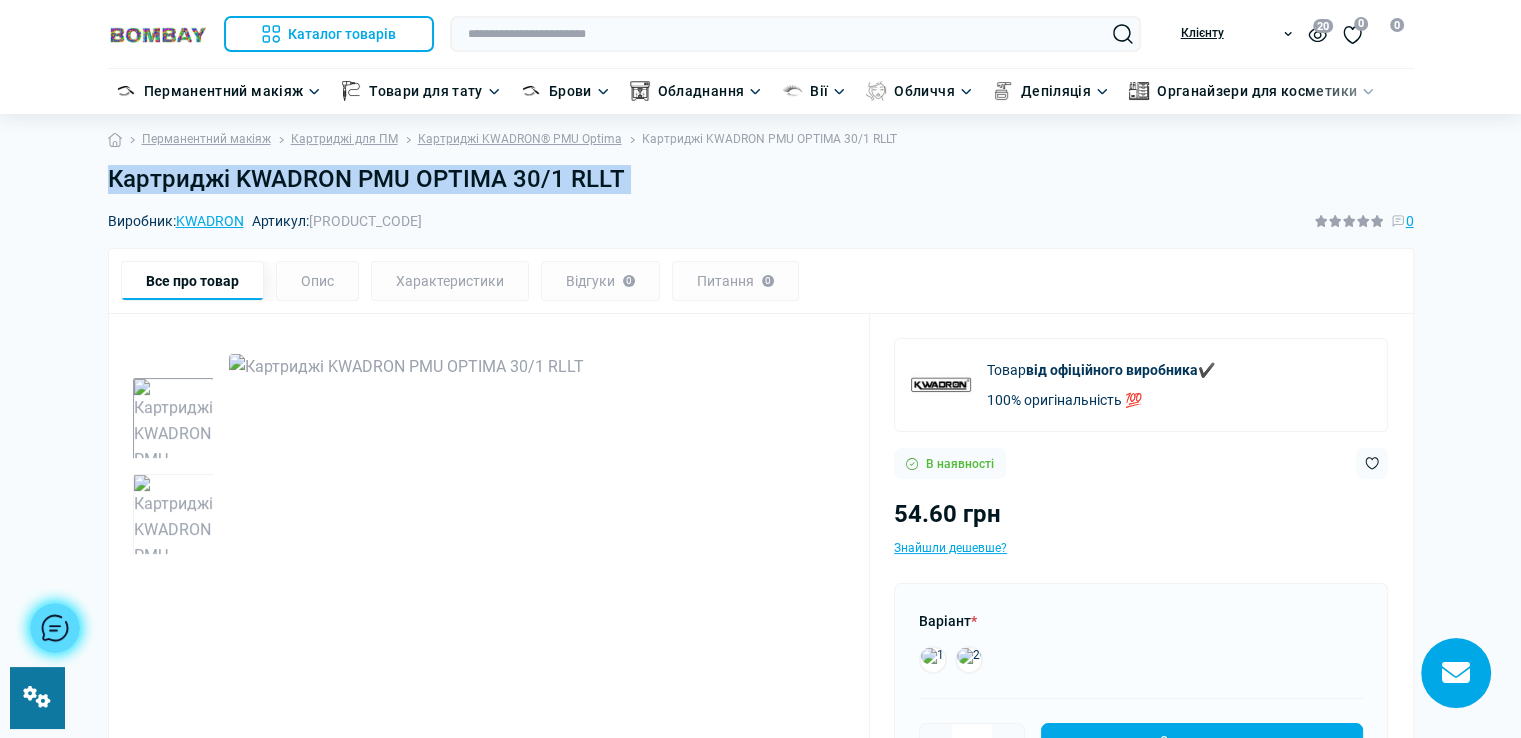 click on "Картриджі KWADRON PMU OPTIMA 30/1 RLLT" at bounding box center [761, 179] 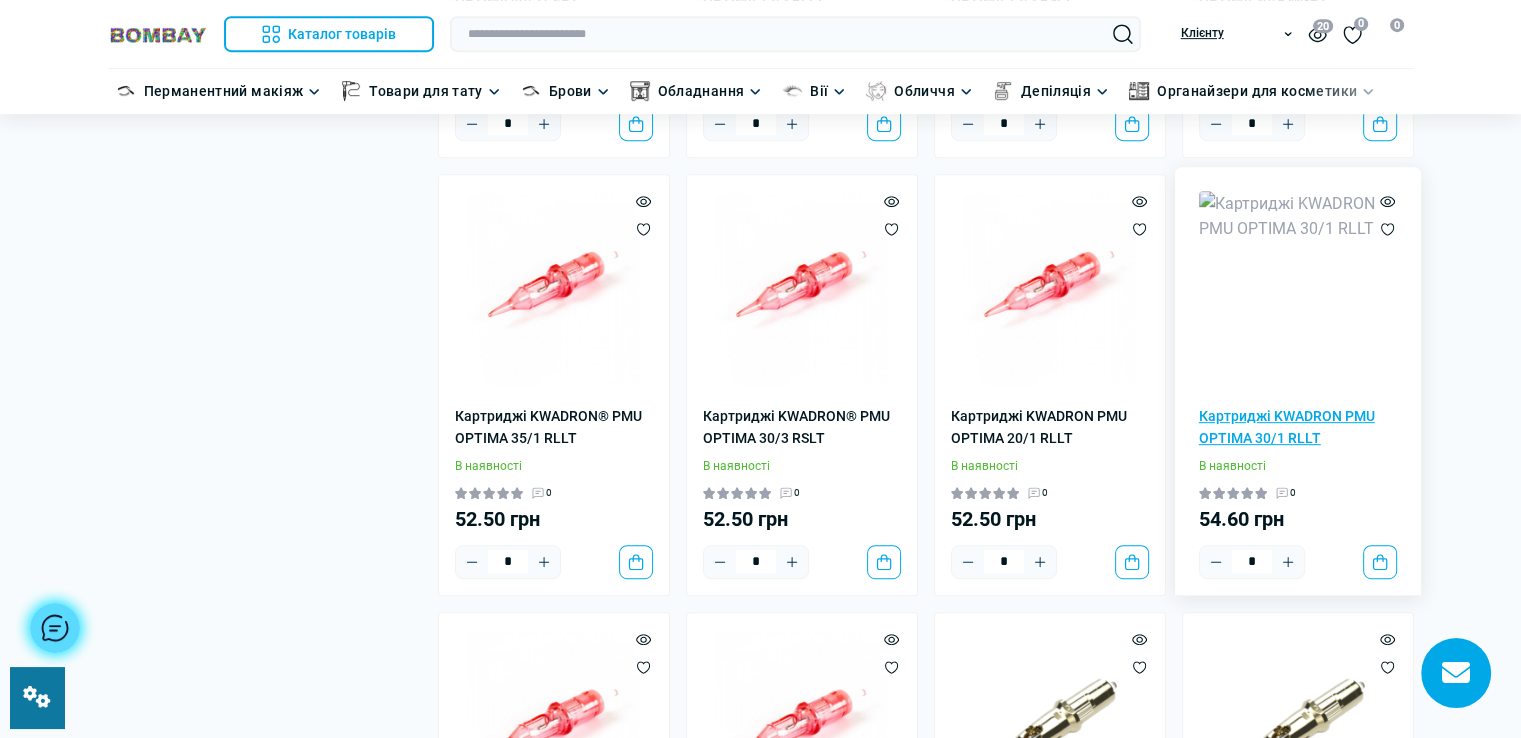 scroll, scrollTop: 1000, scrollLeft: 0, axis: vertical 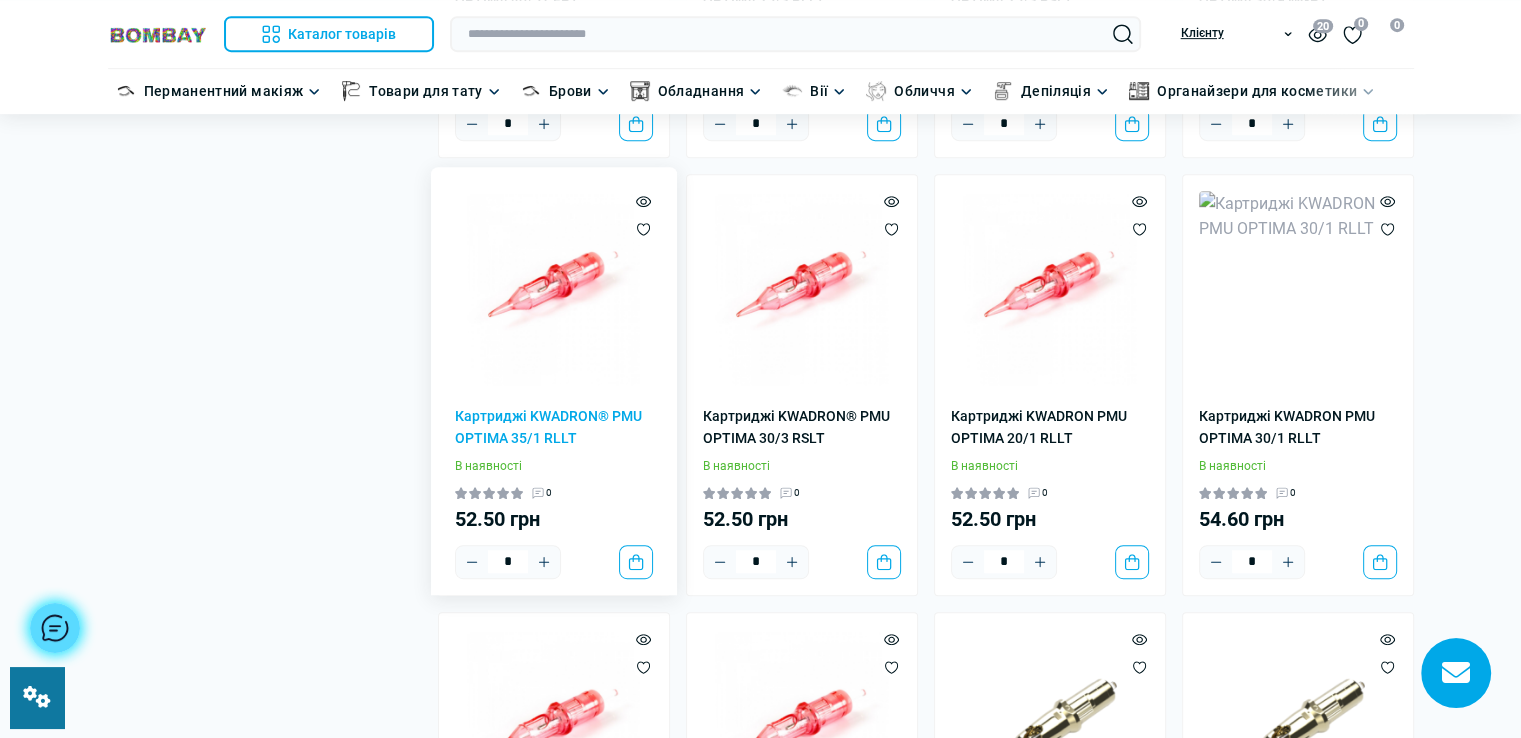 click at bounding box center [554, 290] 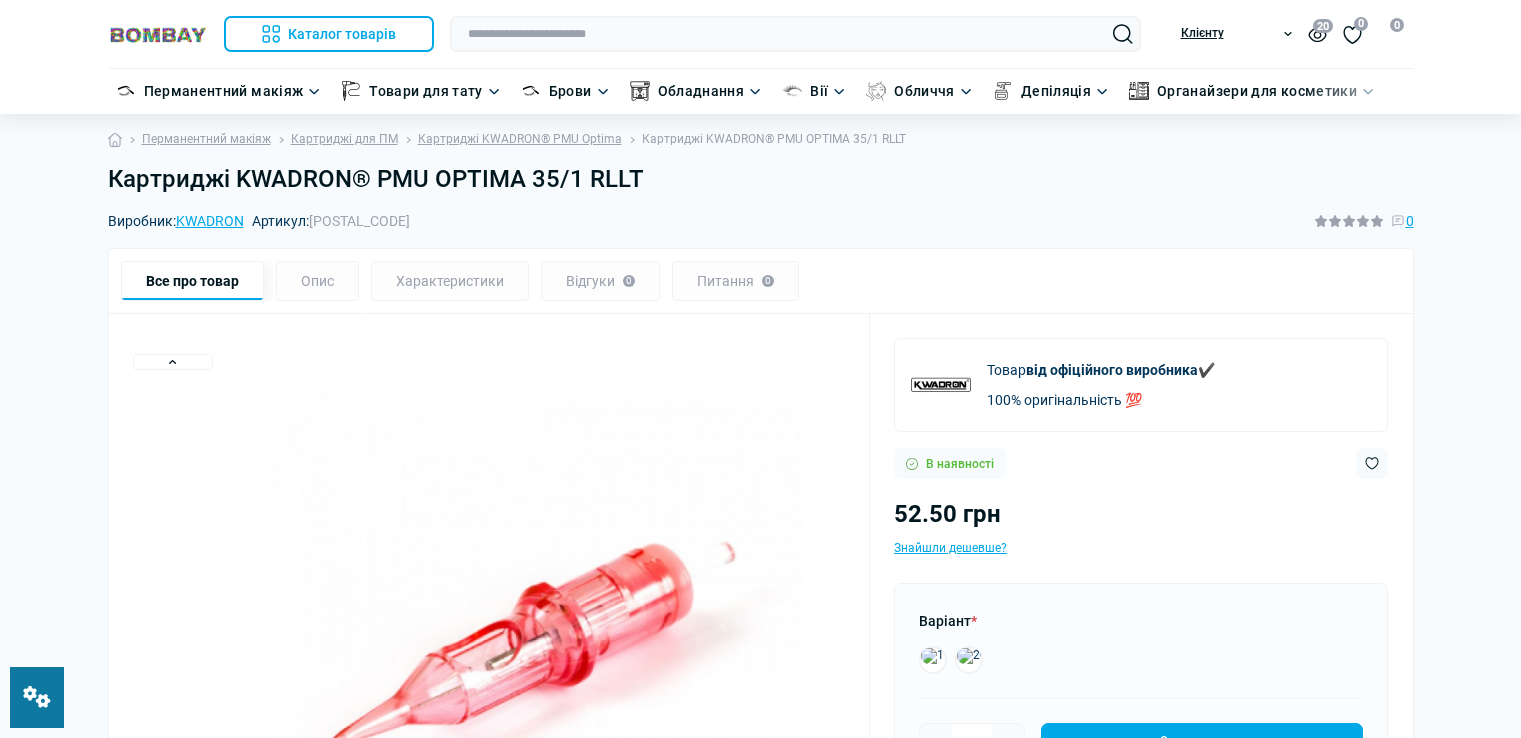 scroll, scrollTop: 0, scrollLeft: 0, axis: both 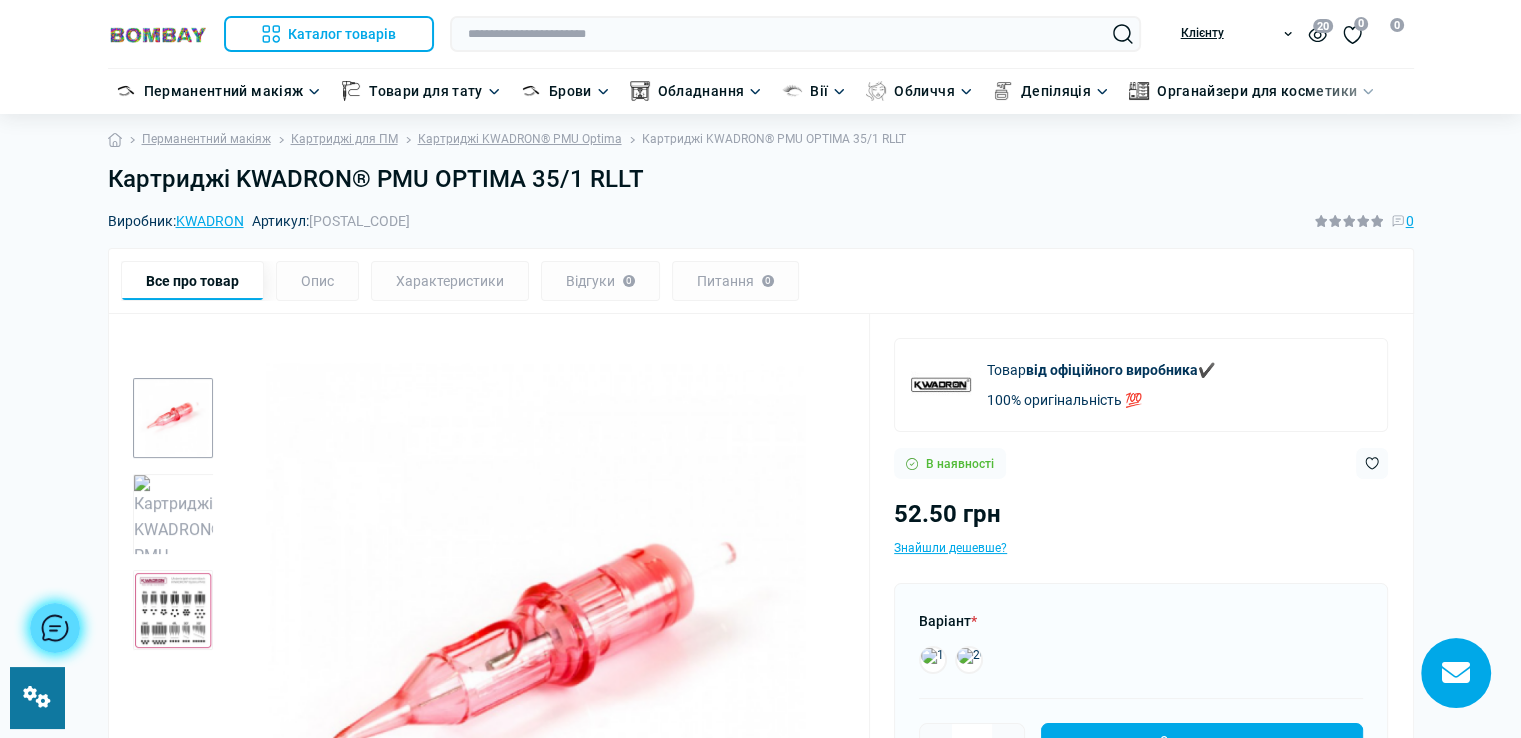 click on "Картриджі KWADRON® PMU OPTIMA 35/1 RLLT" at bounding box center [761, 179] 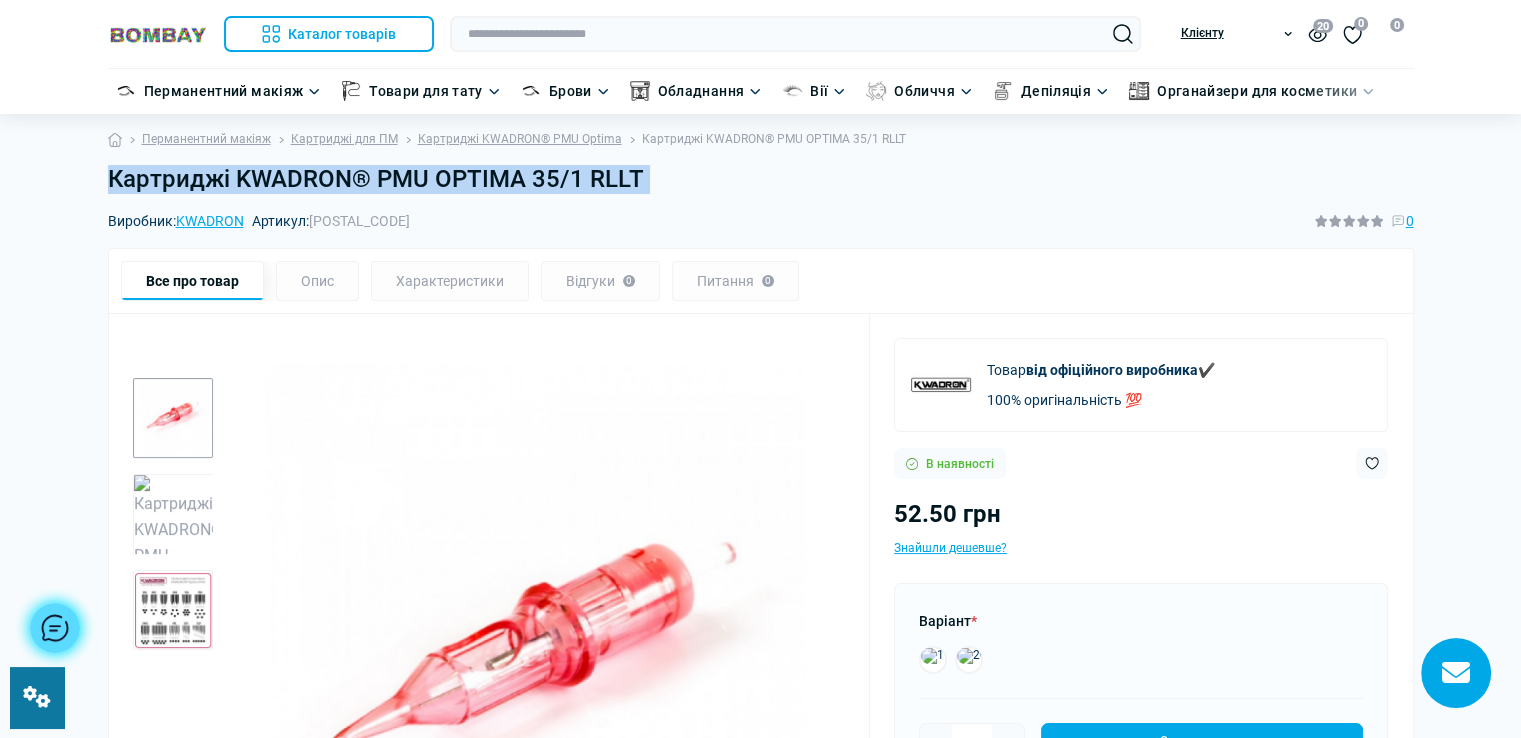 click on "Картриджі KWADRON® PMU OPTIMA 35/1 RLLT" at bounding box center (761, 179) 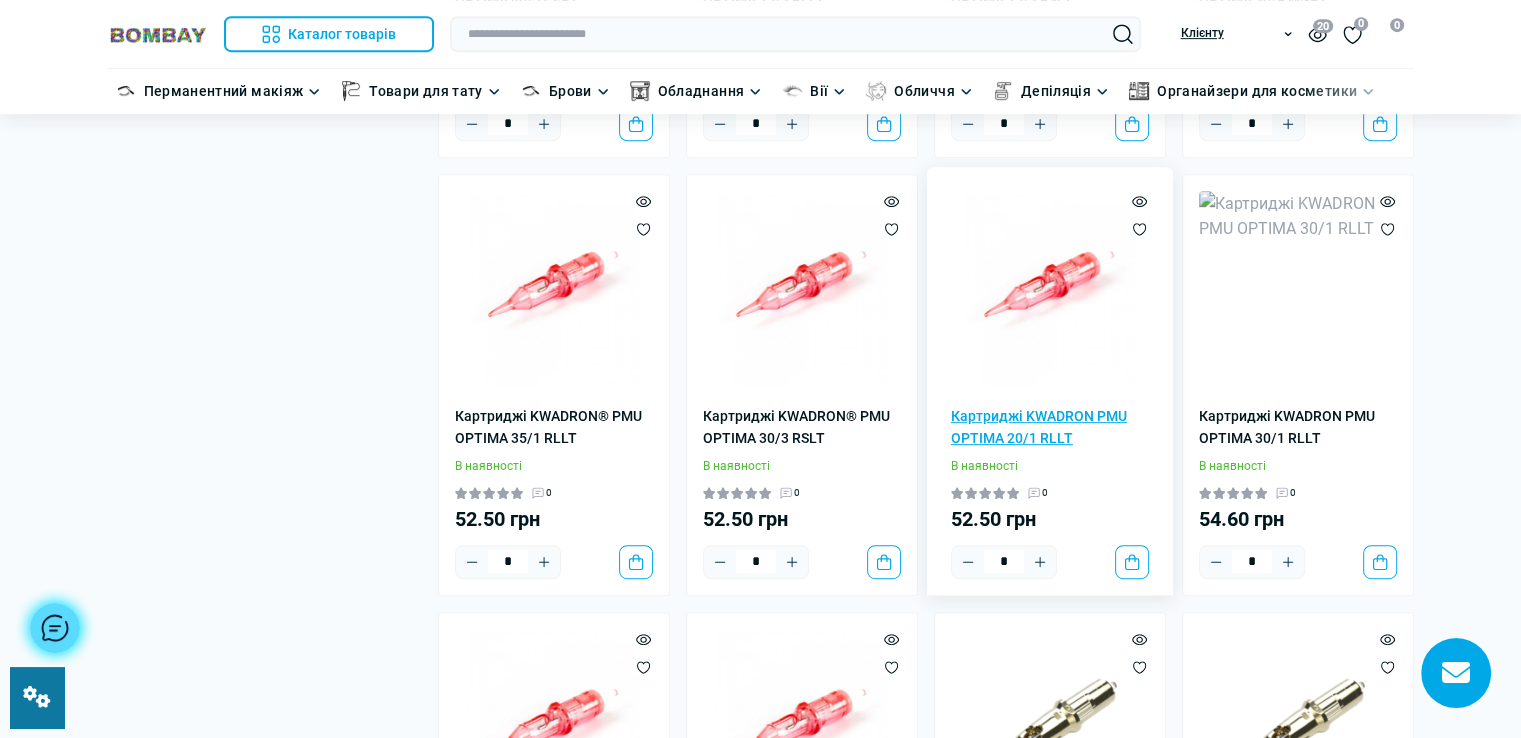 scroll, scrollTop: 1000, scrollLeft: 0, axis: vertical 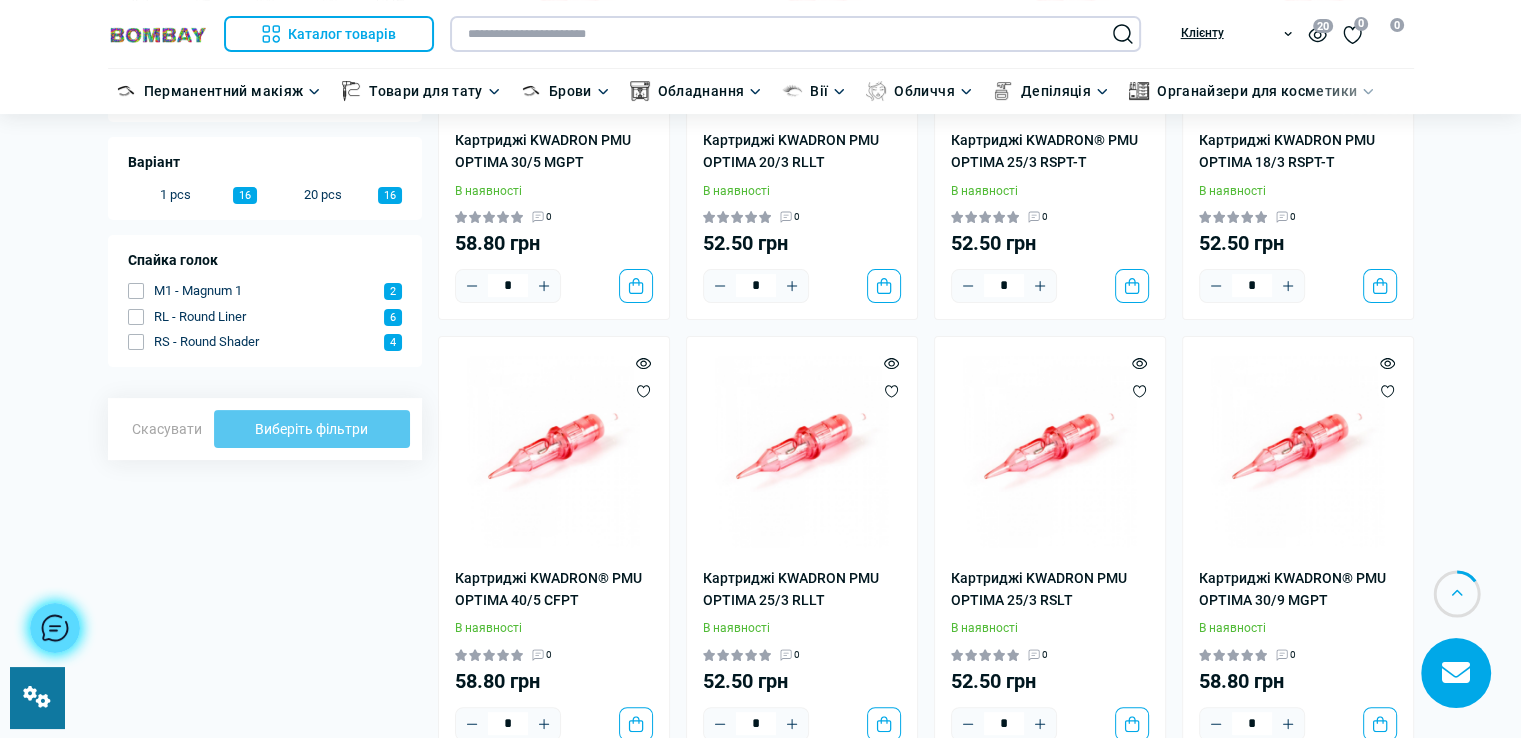click at bounding box center [795, 34] 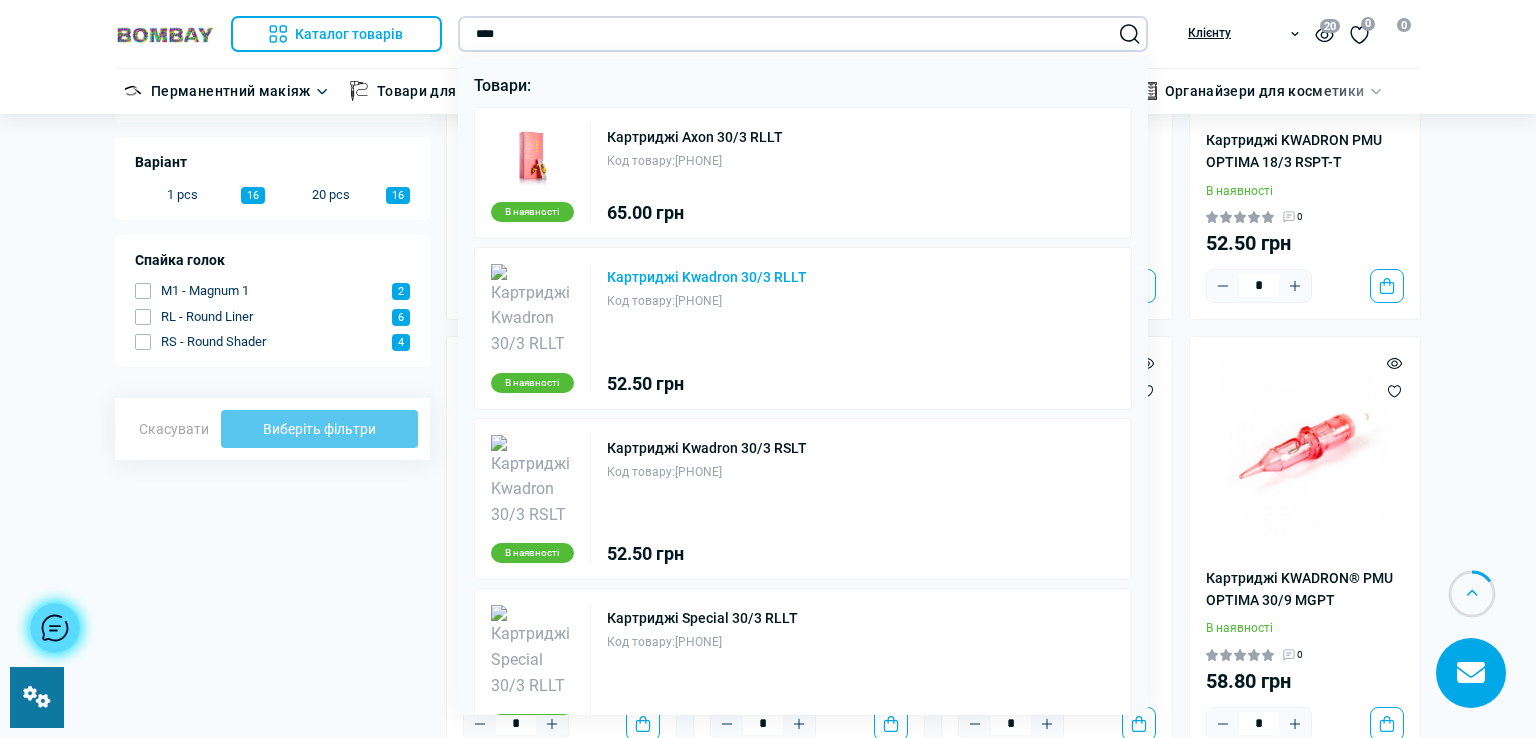 type on "****" 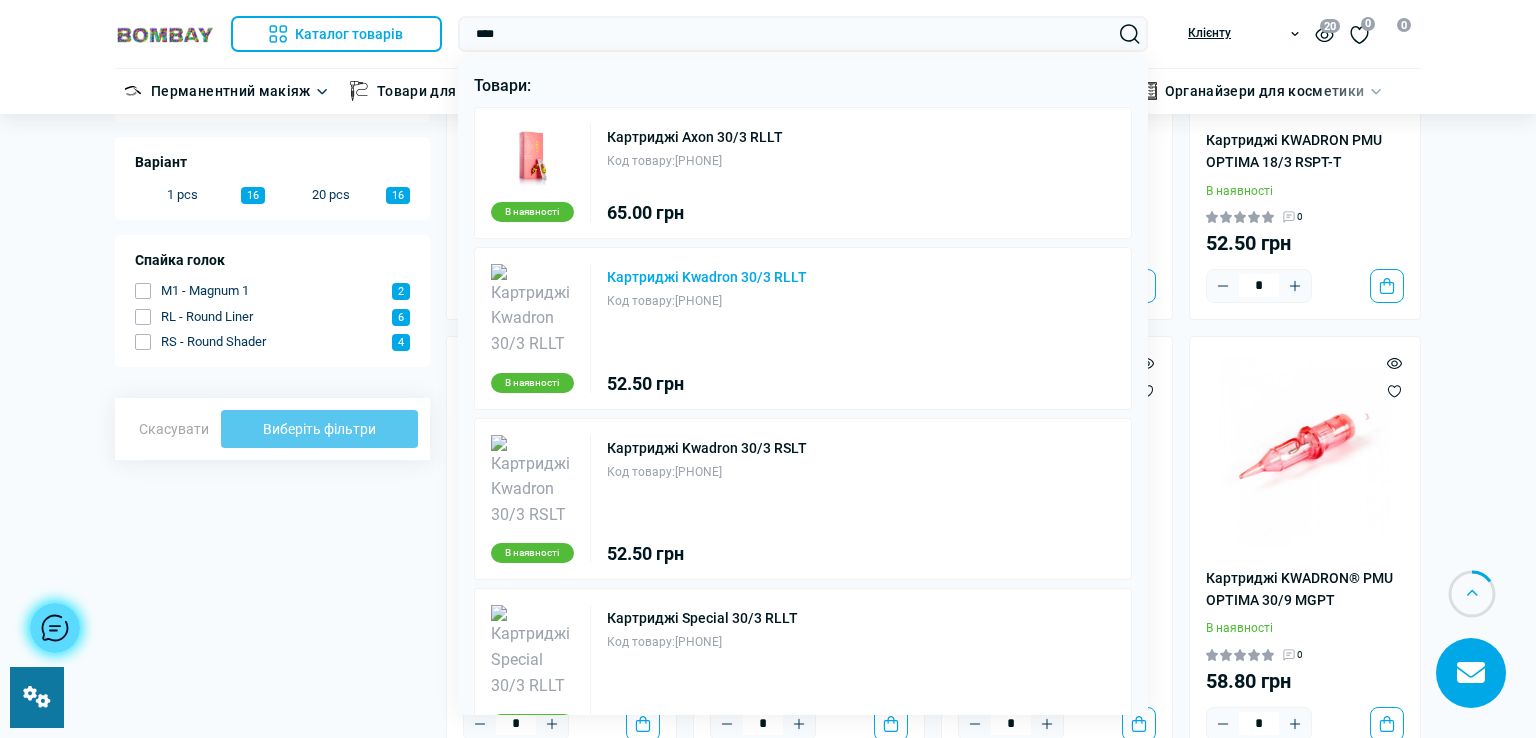 click on "Картриджі Kwadron 30/3 RLLT" at bounding box center (707, 277) 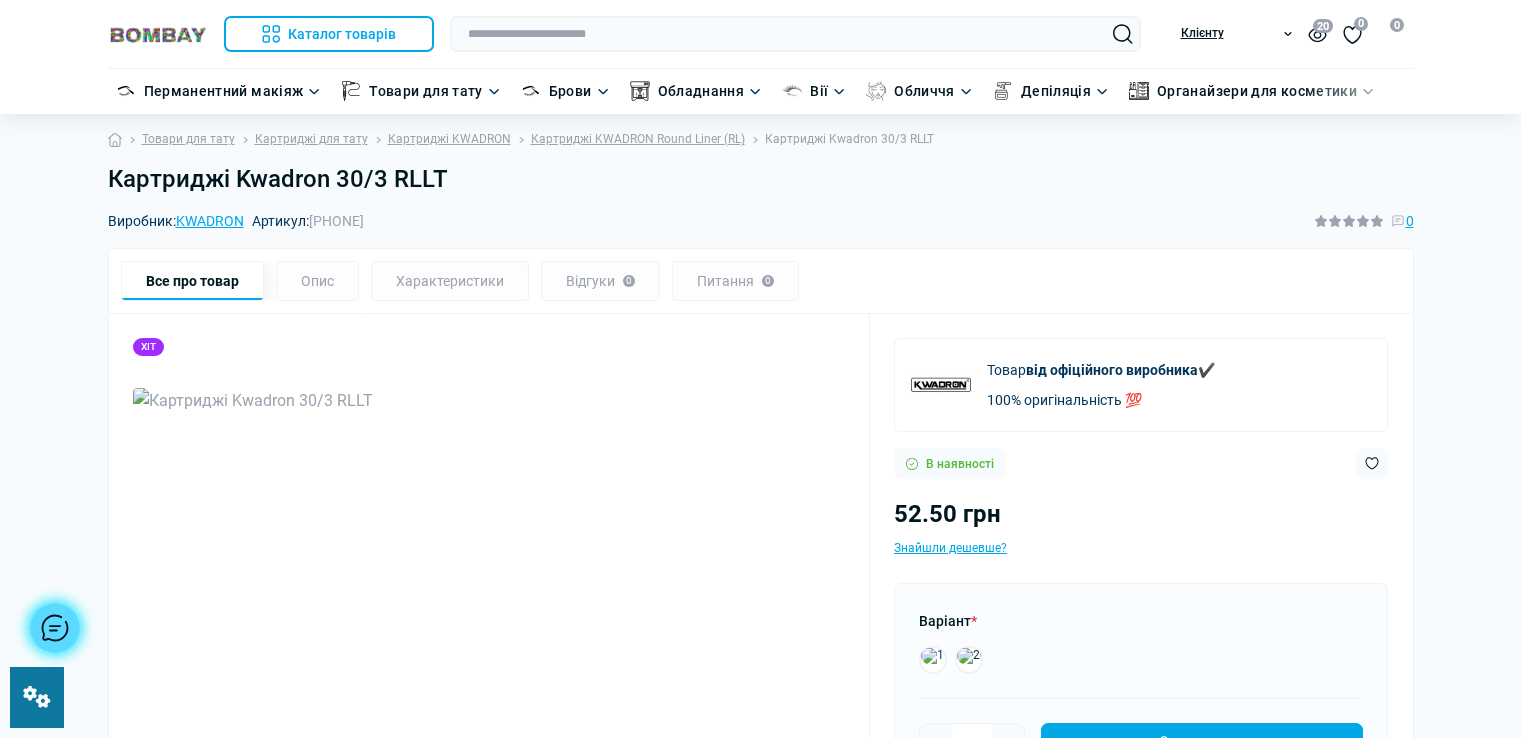 click on "Картриджі Kwadron 30/3 RLLT" at bounding box center [761, 179] 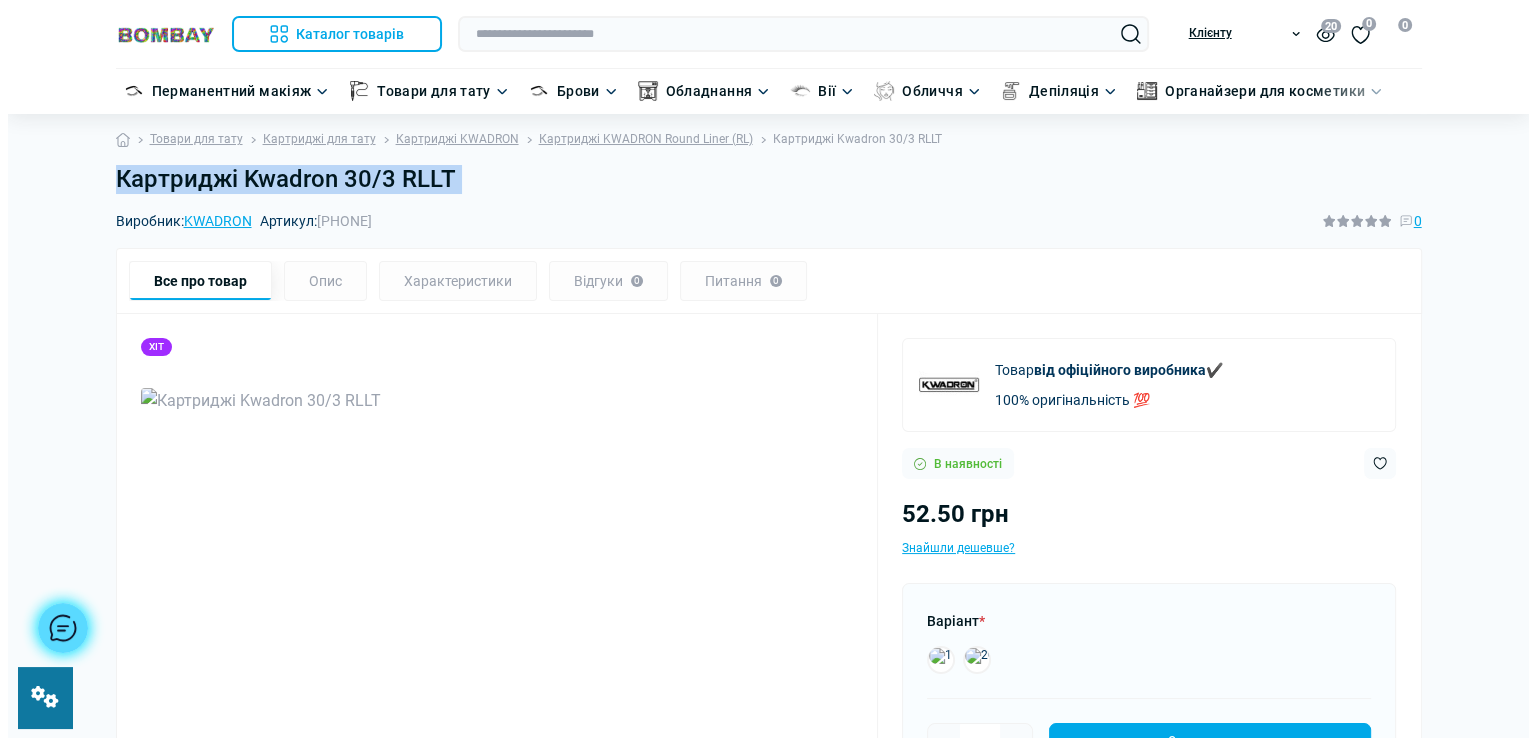 scroll, scrollTop: 0, scrollLeft: 0, axis: both 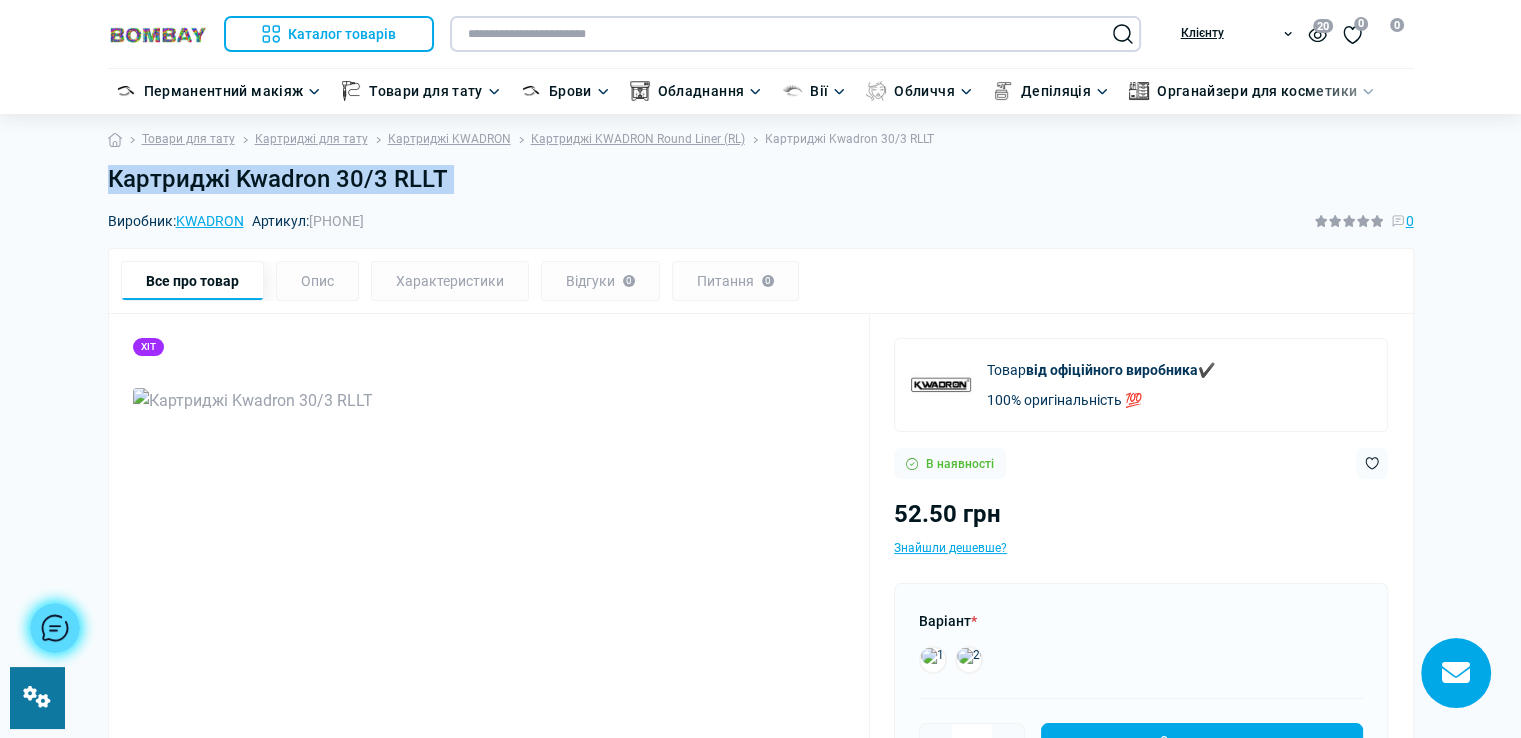 click at bounding box center (795, 34) 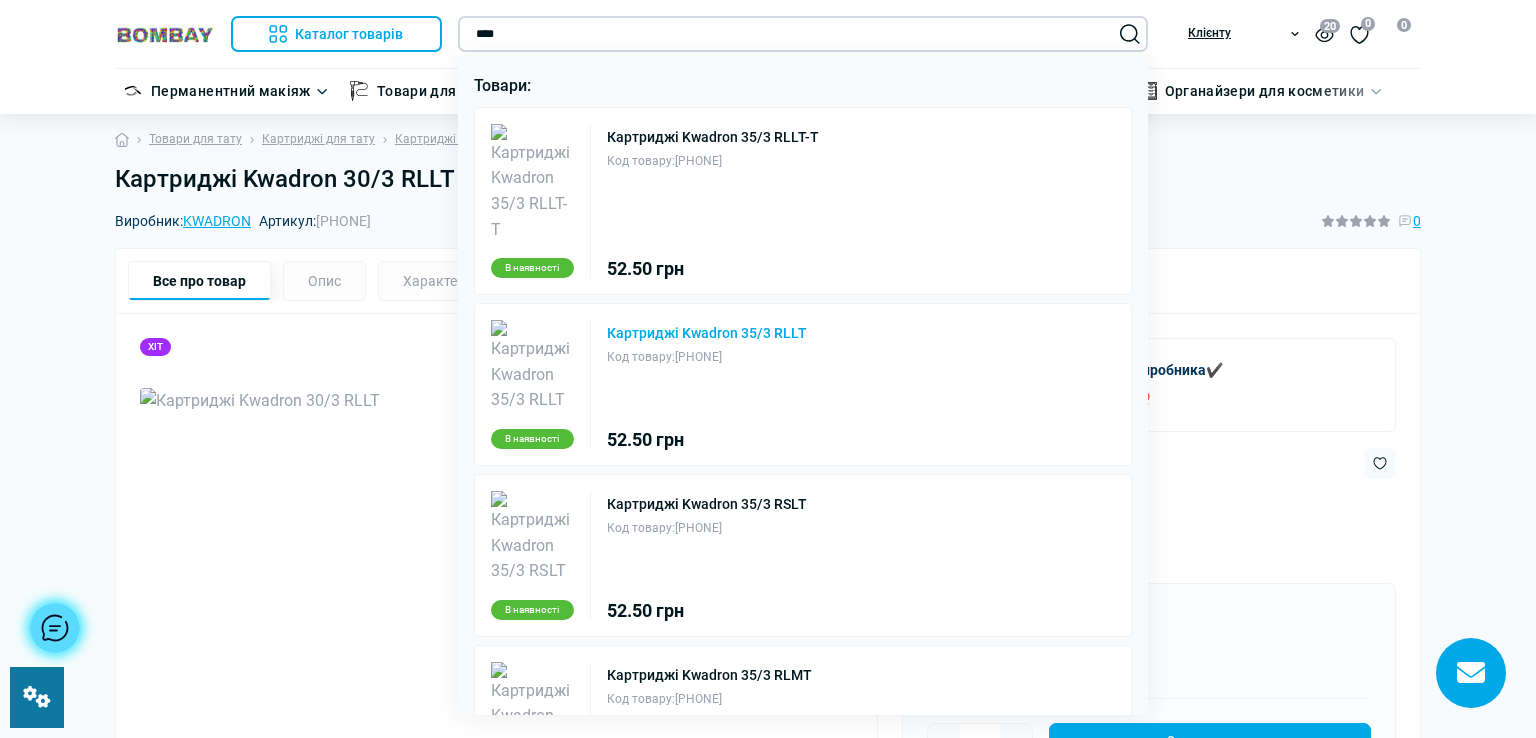 type on "****" 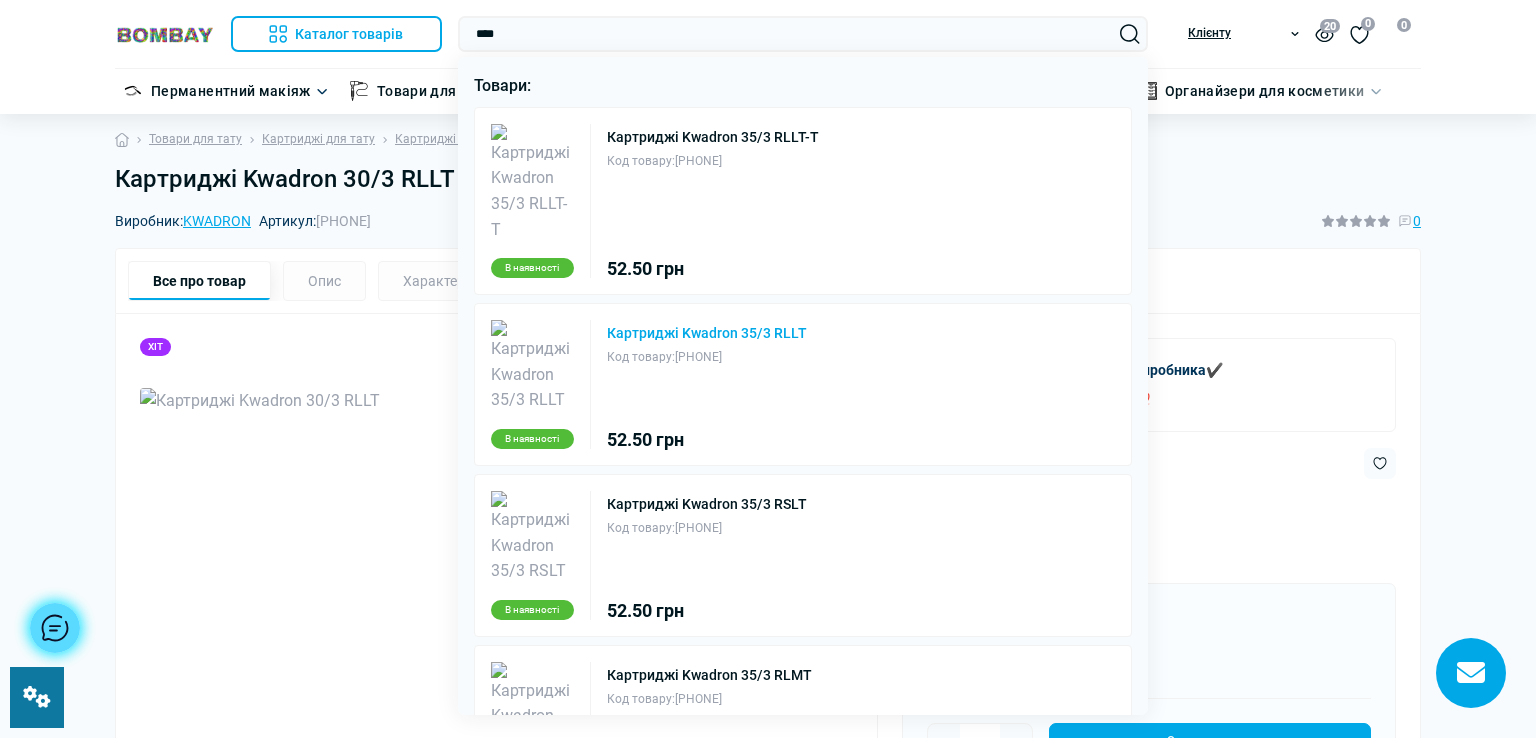 click on "Картриджі Kwadron 35/3 RLLT" at bounding box center (707, 333) 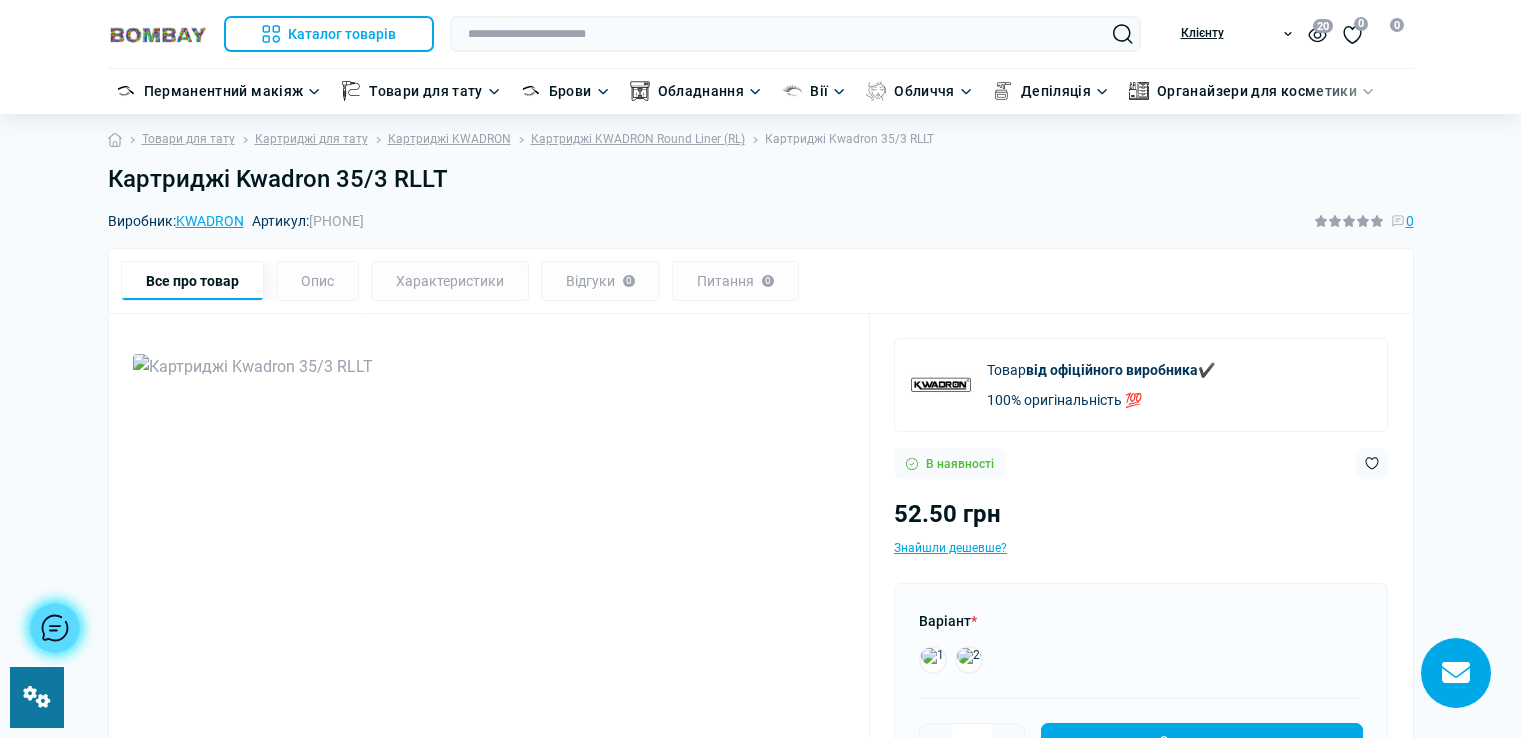 scroll, scrollTop: 0, scrollLeft: 0, axis: both 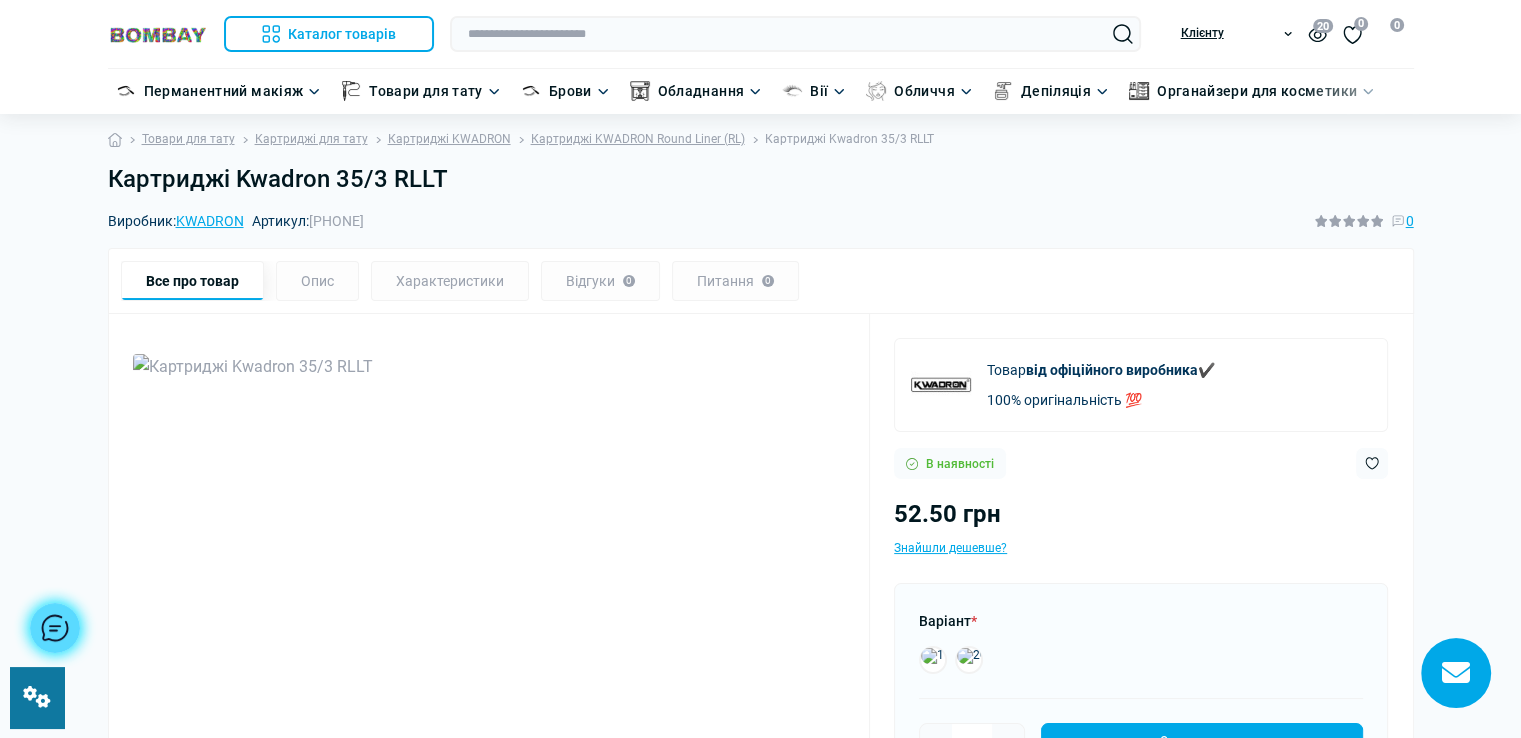 click on "Картриджі Kwadron 35/3 RLLT" at bounding box center (761, 179) 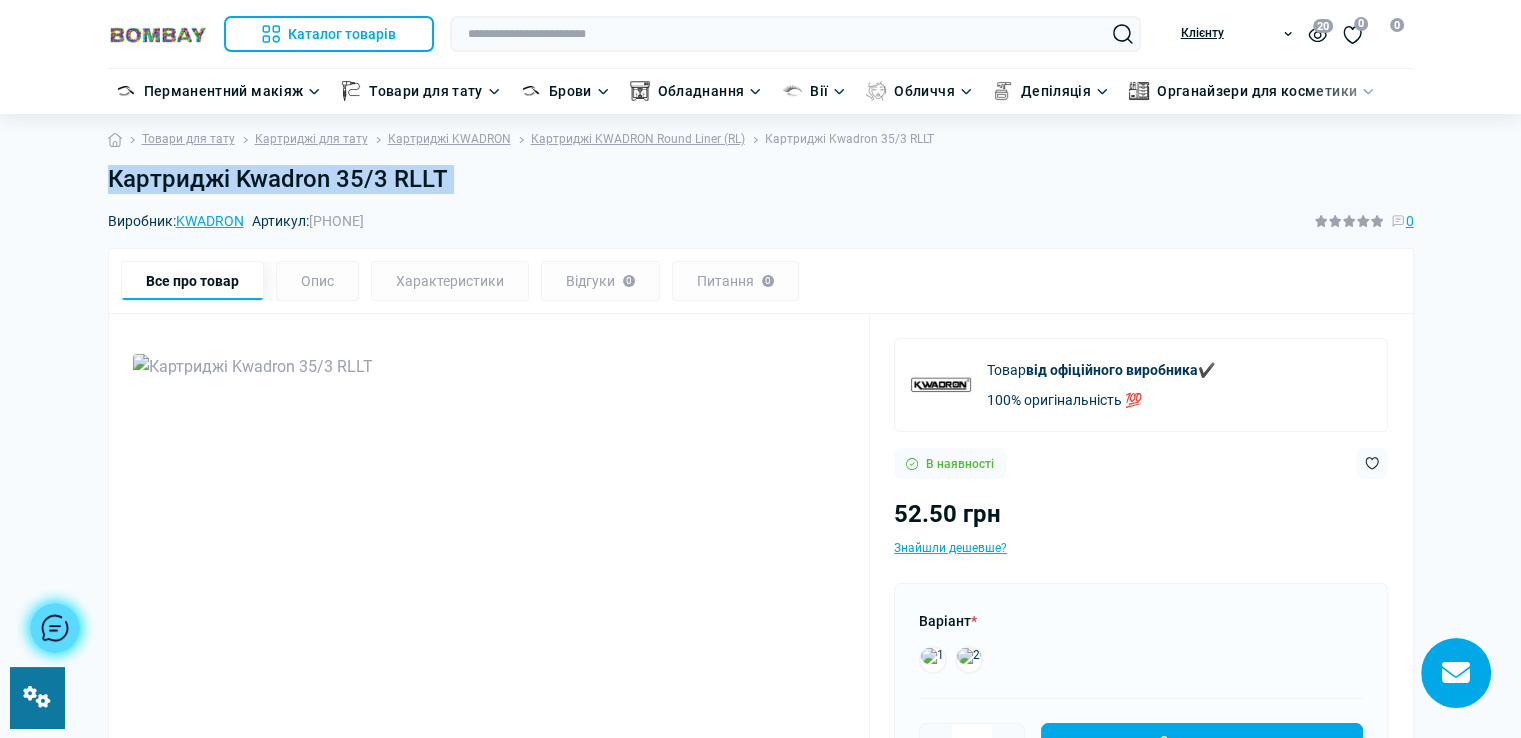 click on "Картриджі Kwadron 35/3 RLLT" at bounding box center [761, 179] 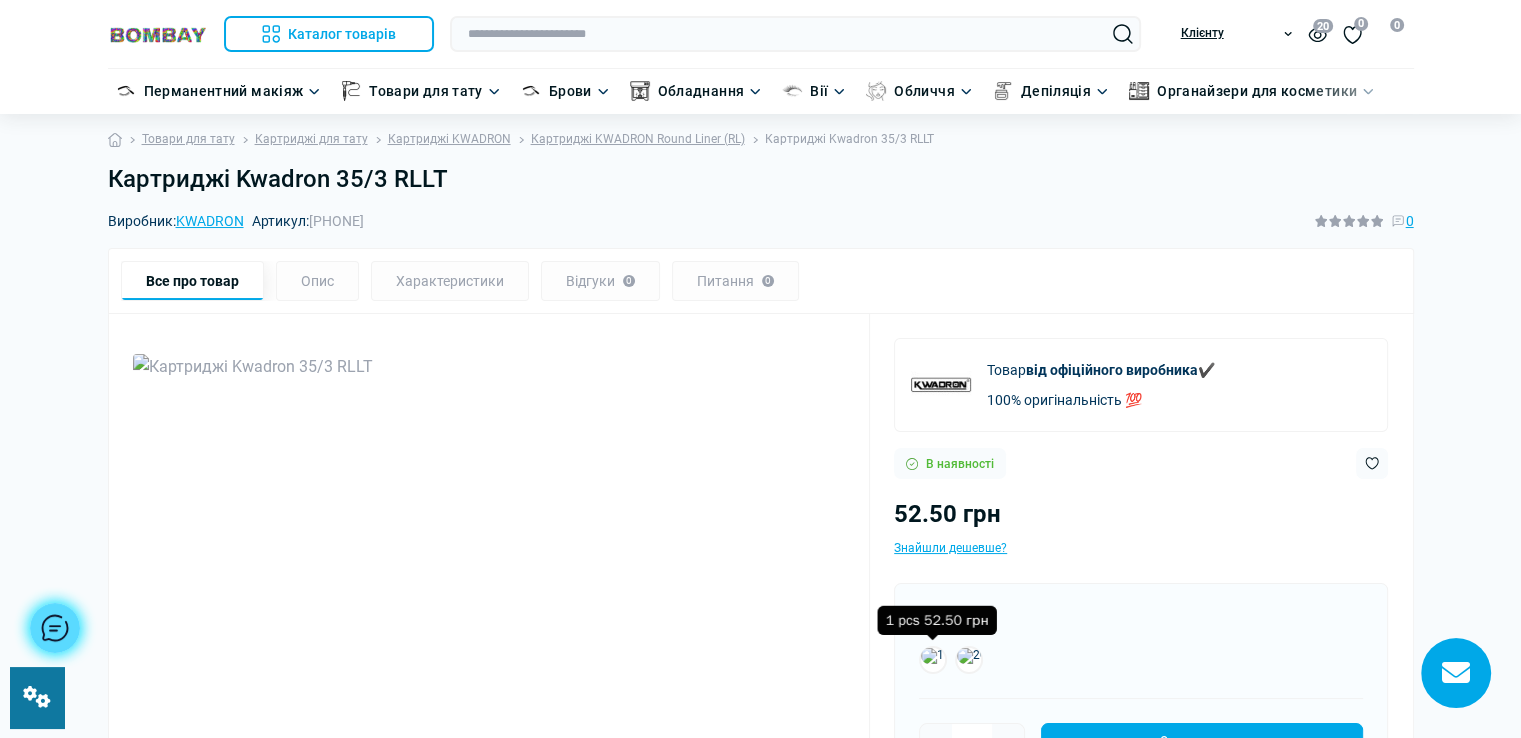 click at bounding box center (933, 660) 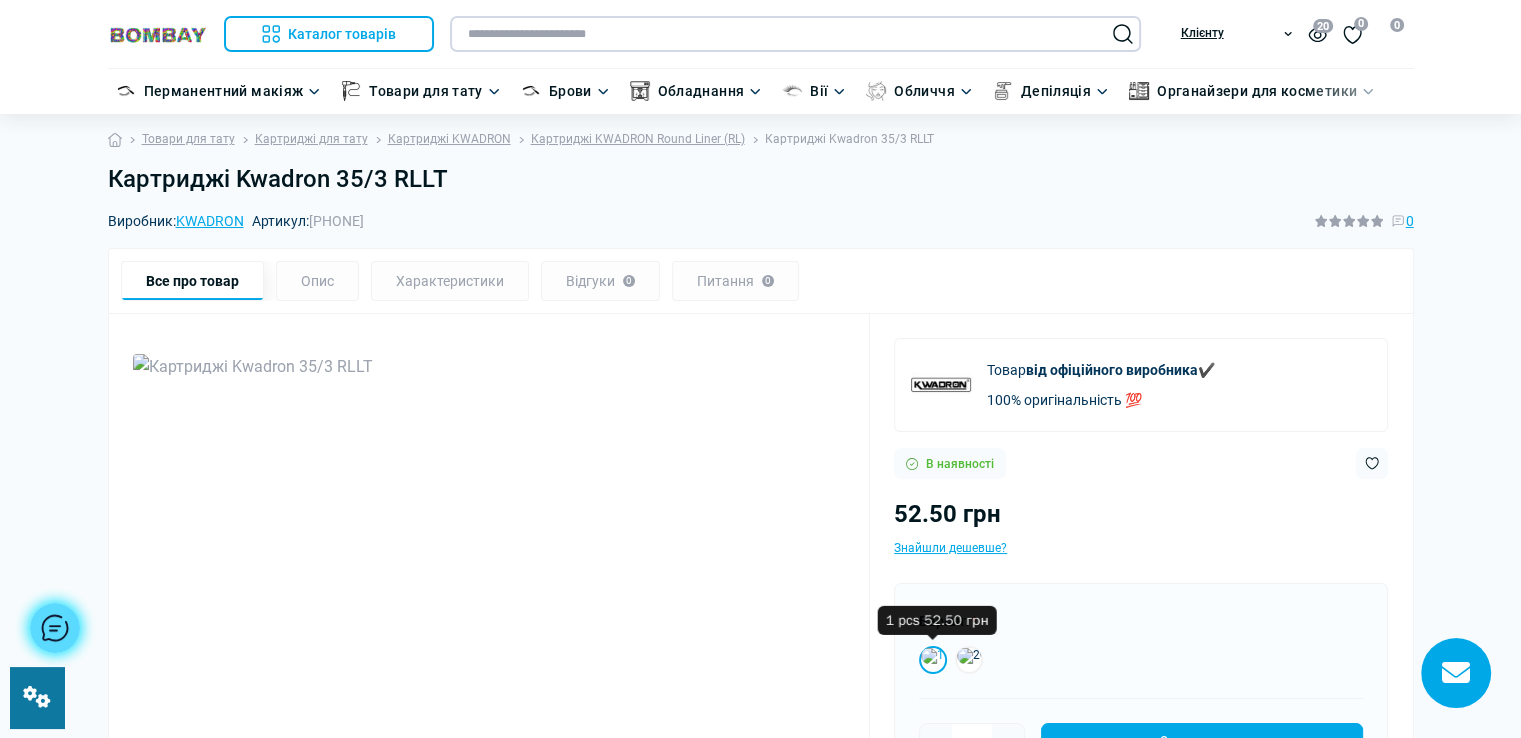 click at bounding box center [795, 34] 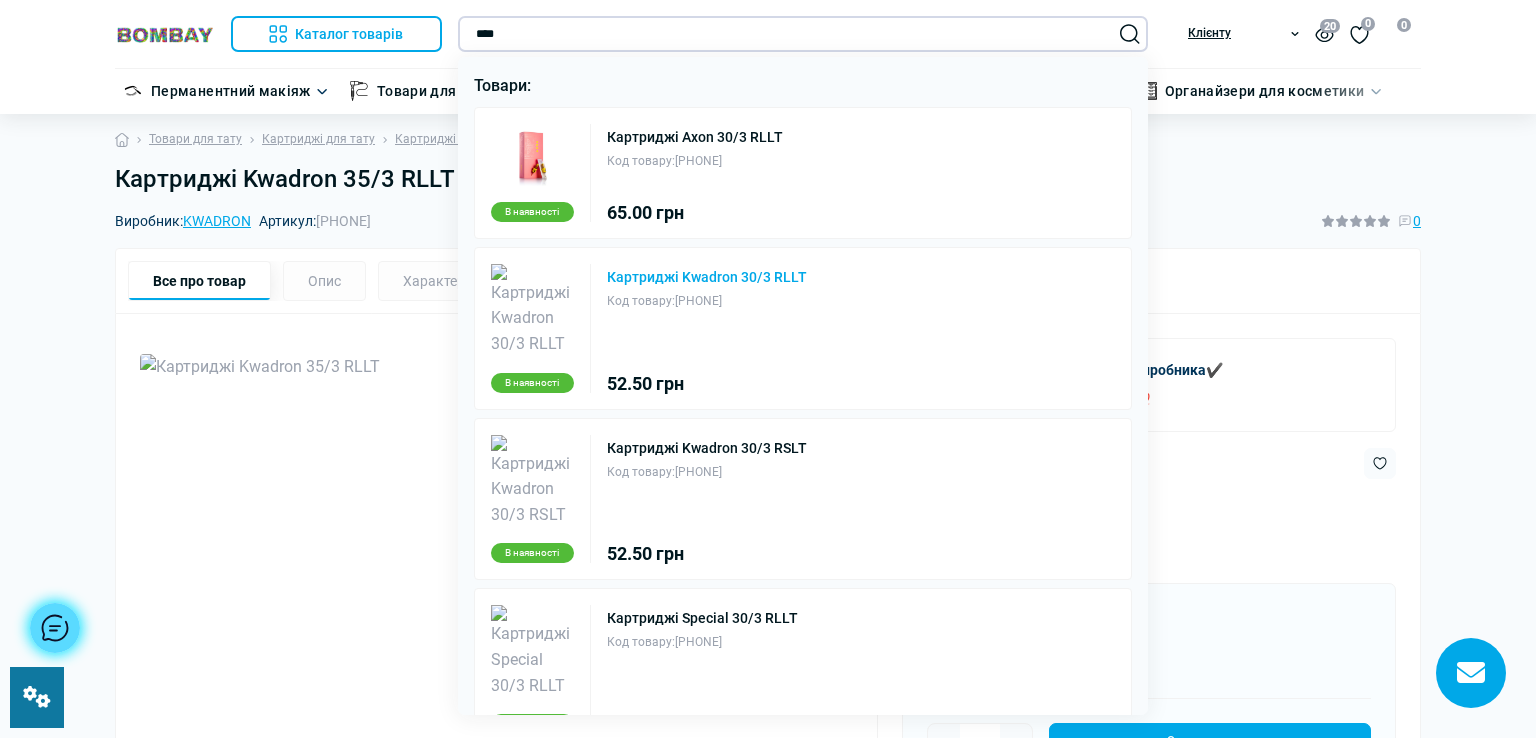 type on "****" 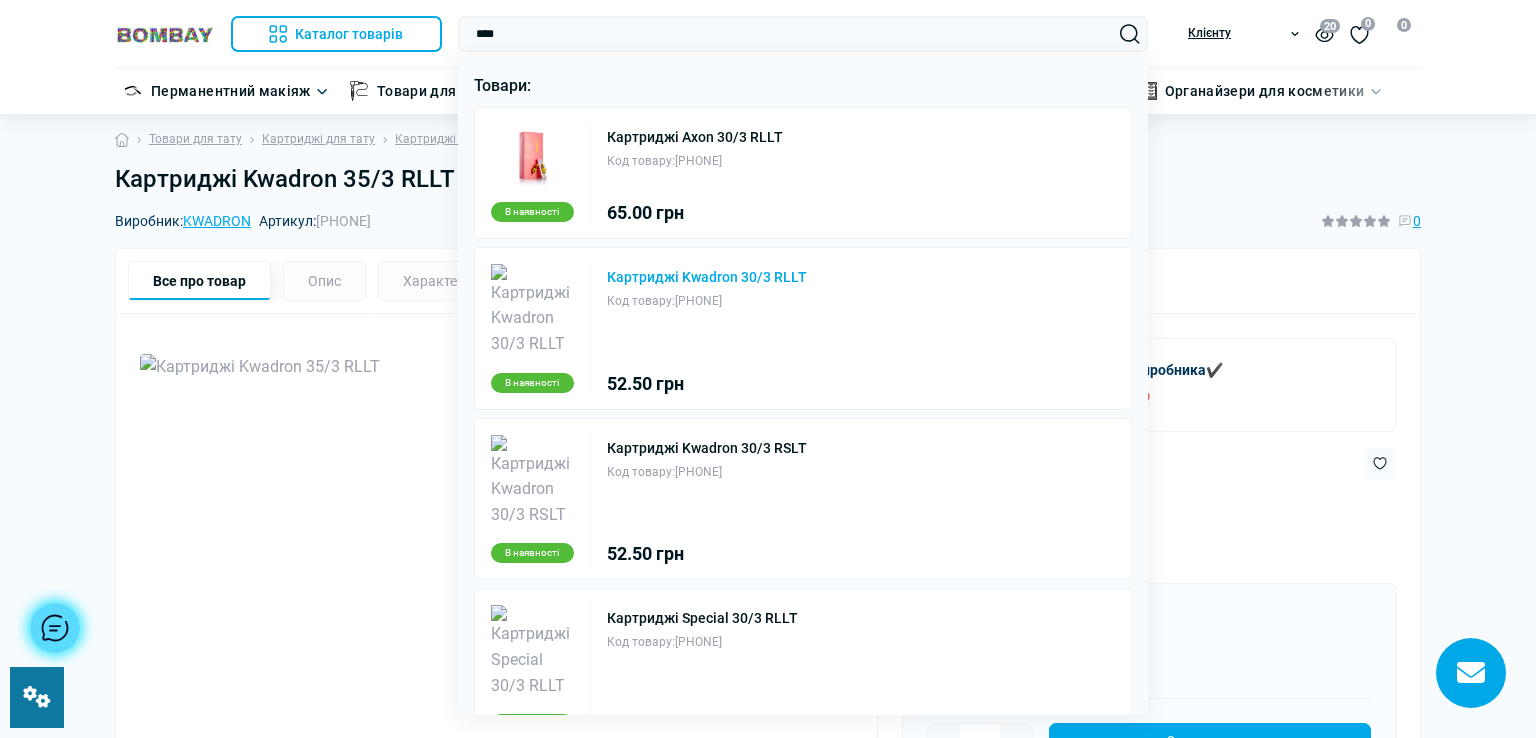 click on "Картриджі Kwadron 30/3 RLLT" at bounding box center [707, 277] 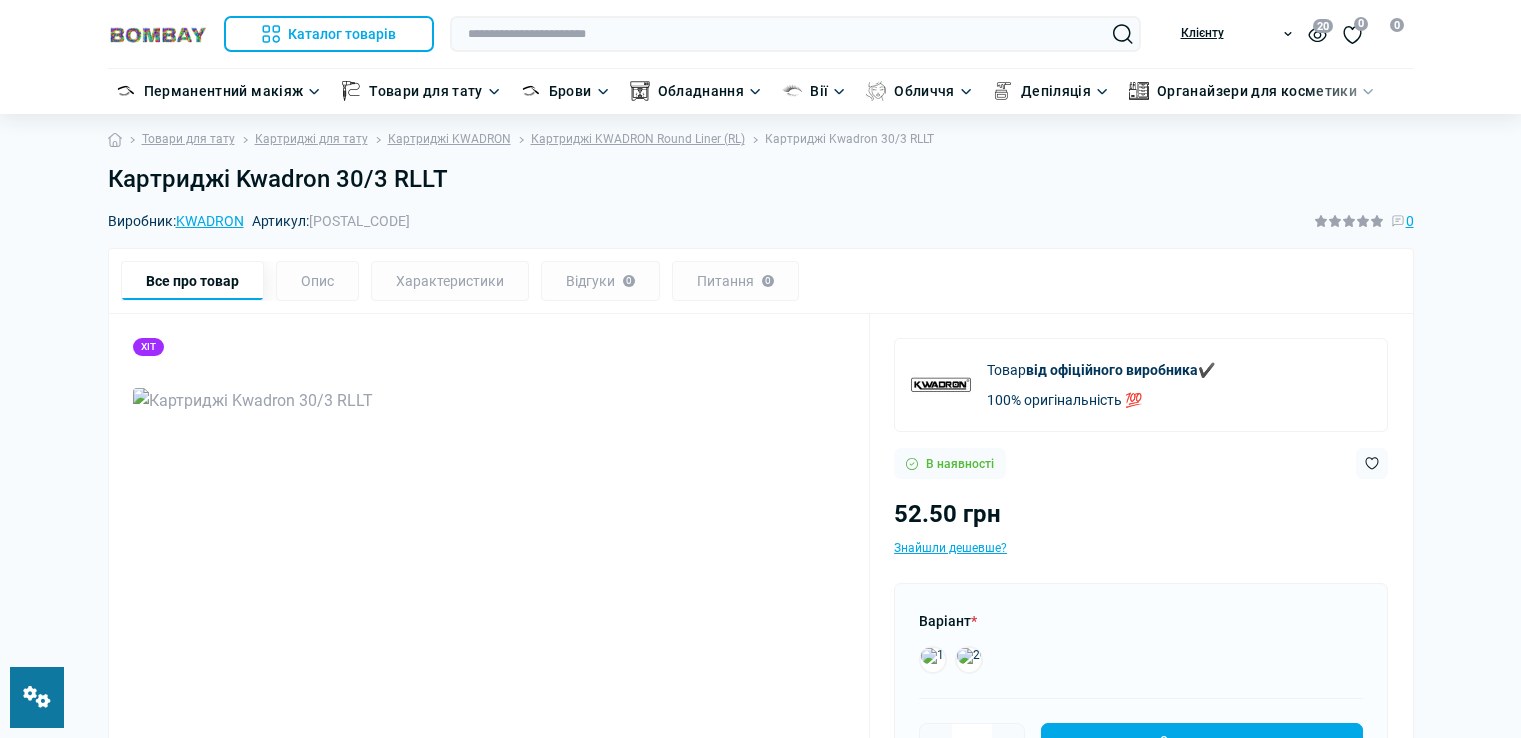 scroll, scrollTop: 0, scrollLeft: 0, axis: both 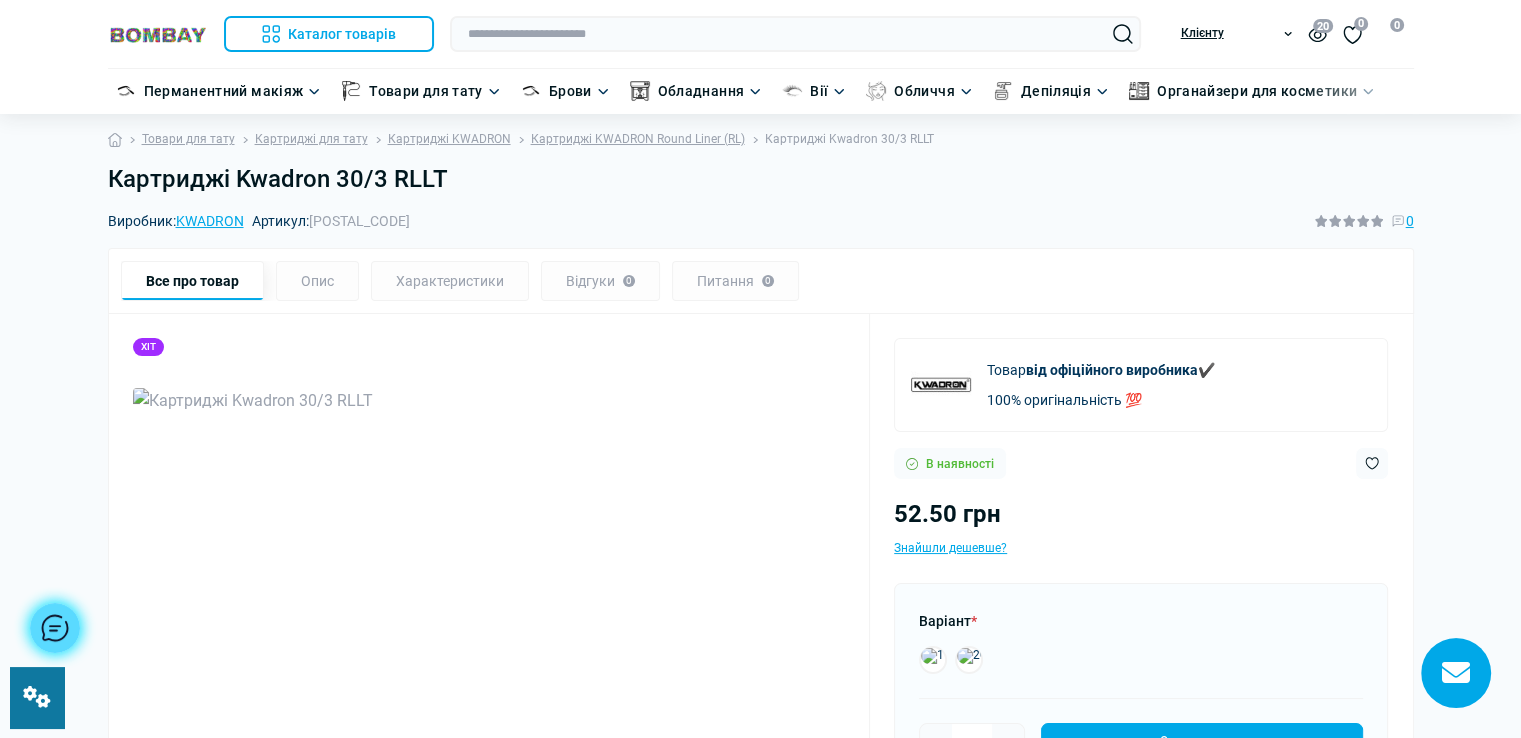 click on "Картриджі Kwadron 30/3 RLLT" at bounding box center [761, 179] 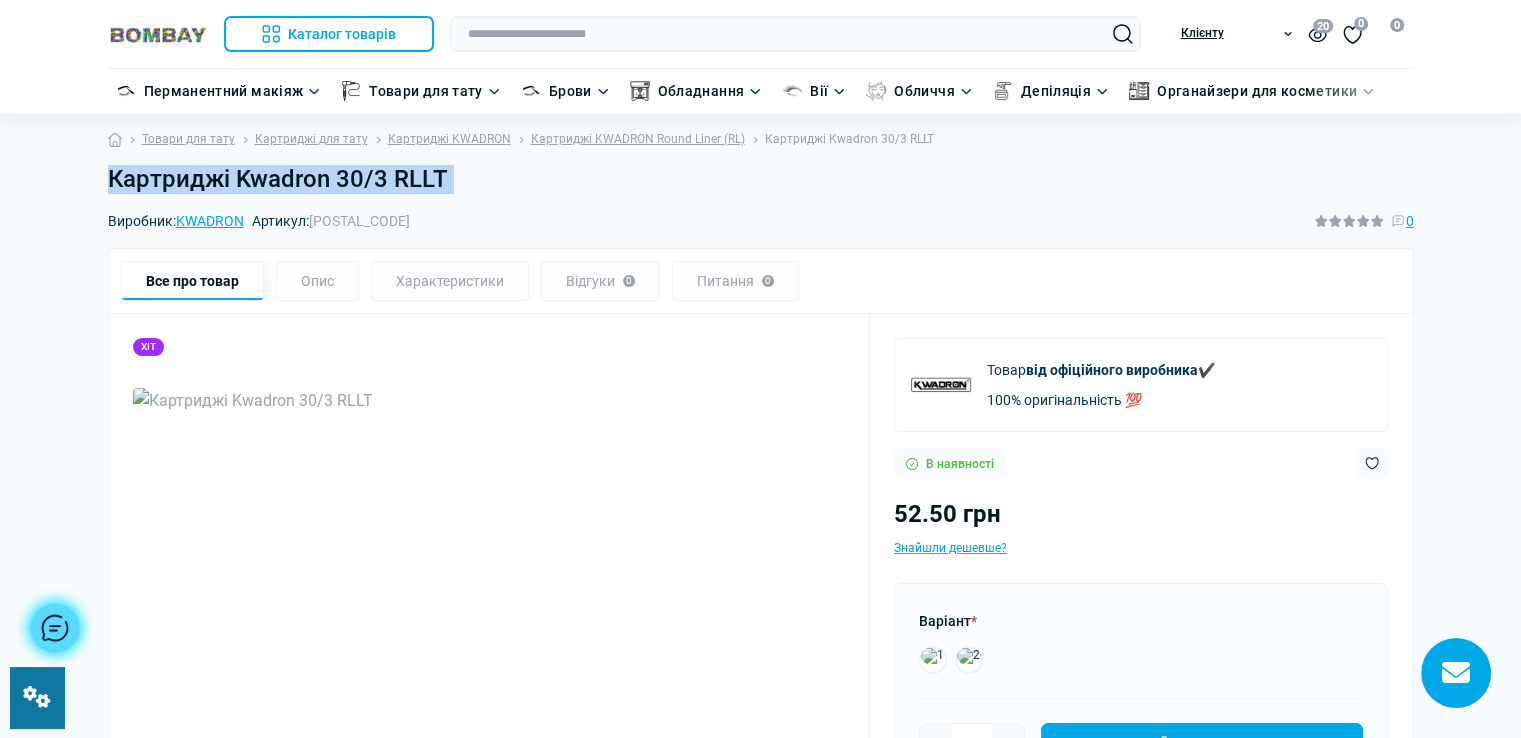 click on "Картриджі Kwadron 30/3 RLLT" at bounding box center [761, 179] 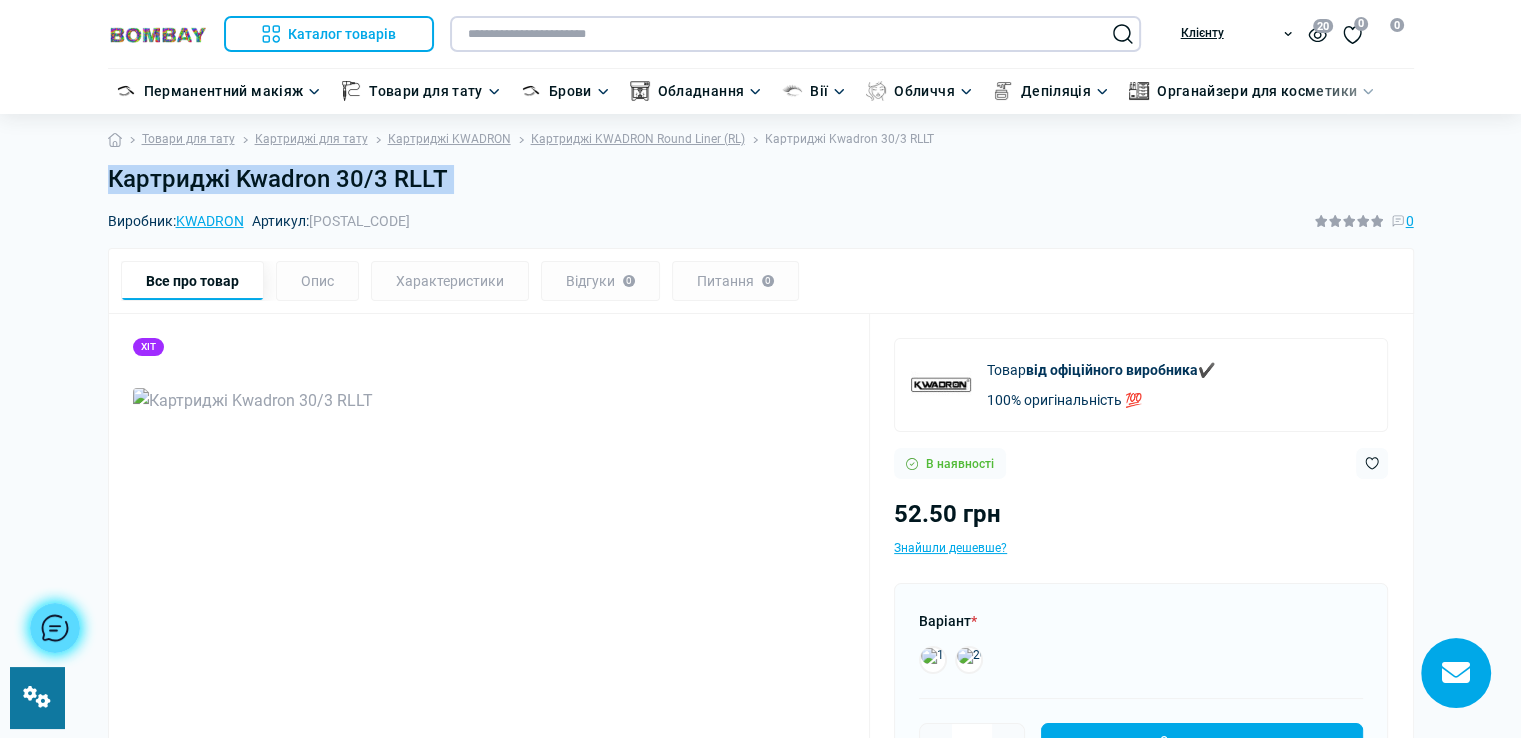 click at bounding box center (795, 34) 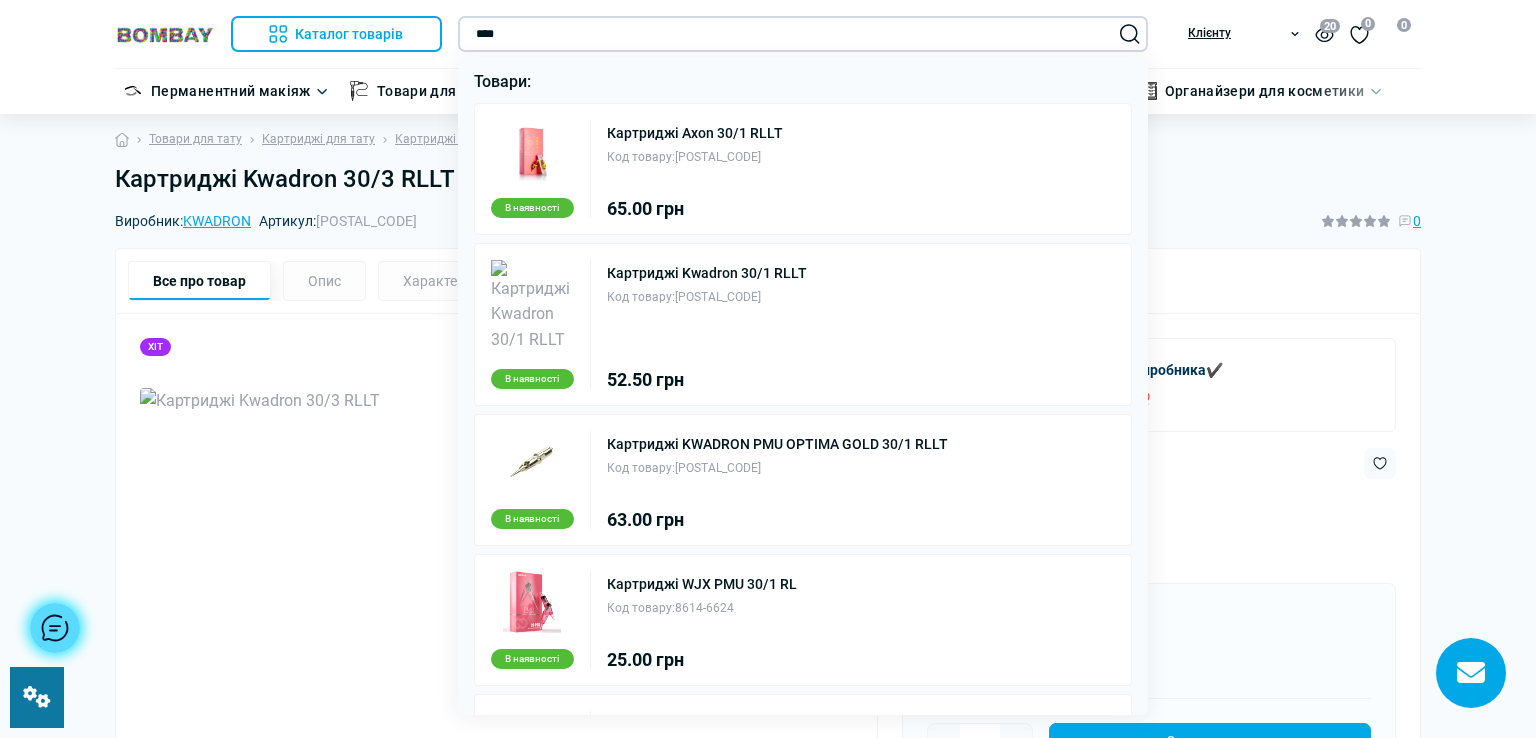 scroll, scrollTop: 0, scrollLeft: 0, axis: both 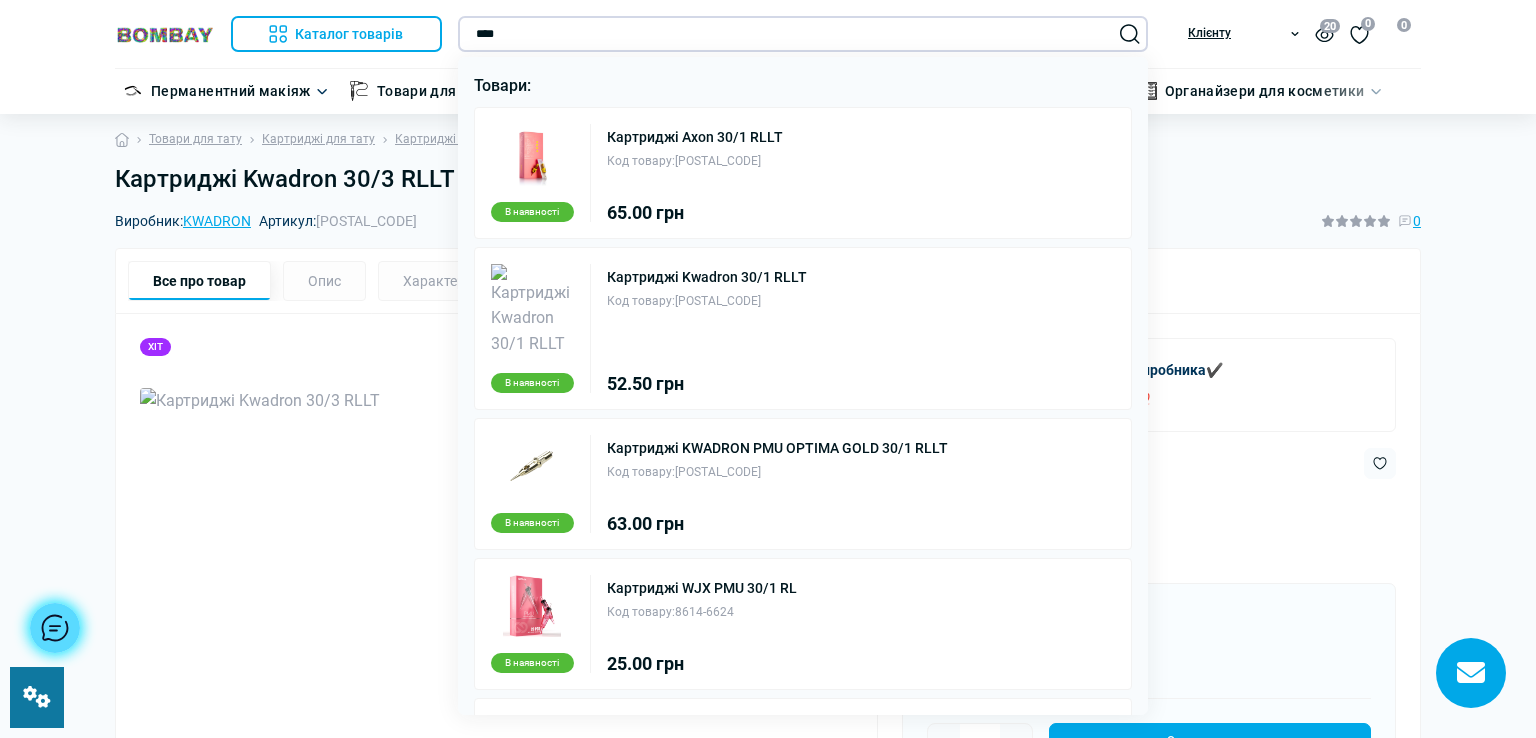 click on "****" at bounding box center (803, 34) 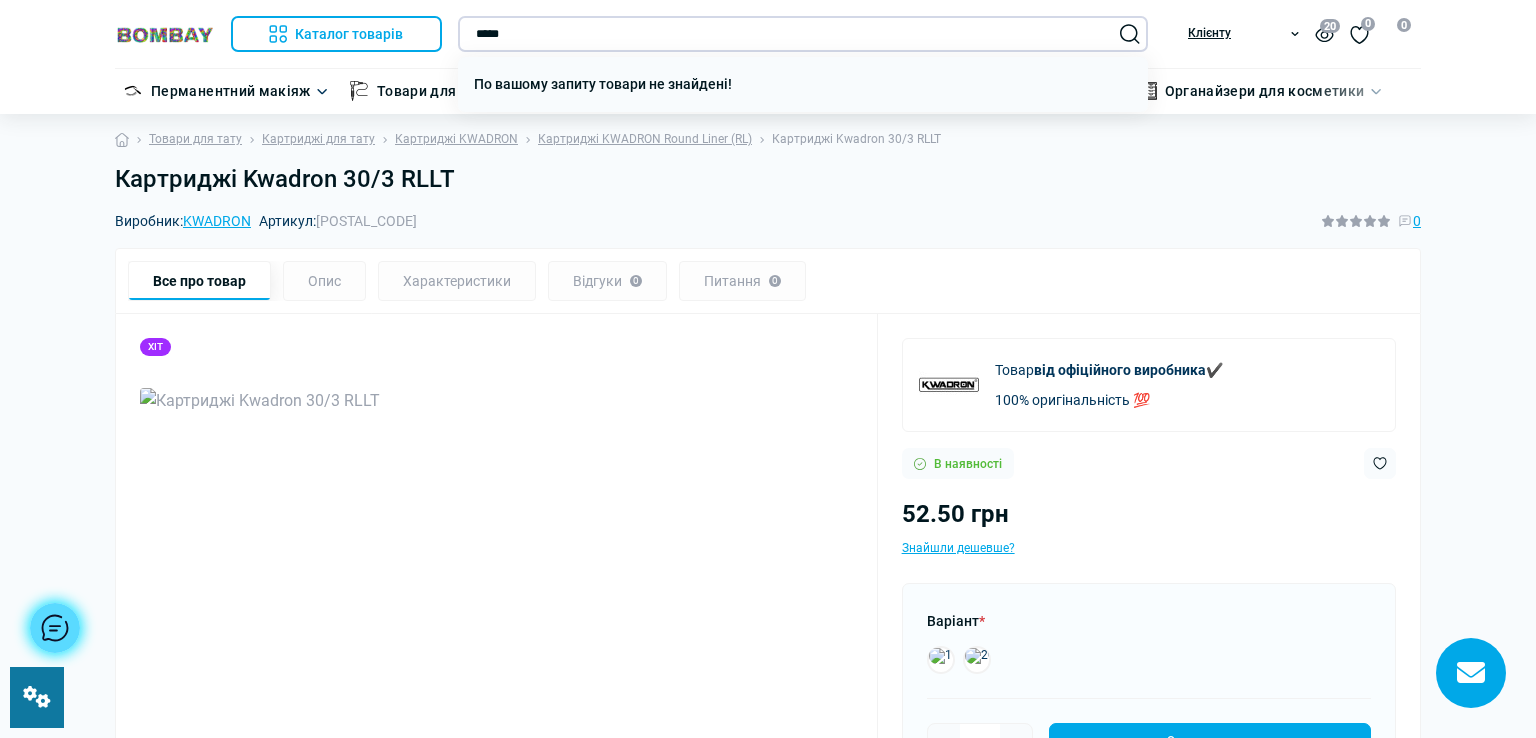 click on "*****" at bounding box center (803, 34) 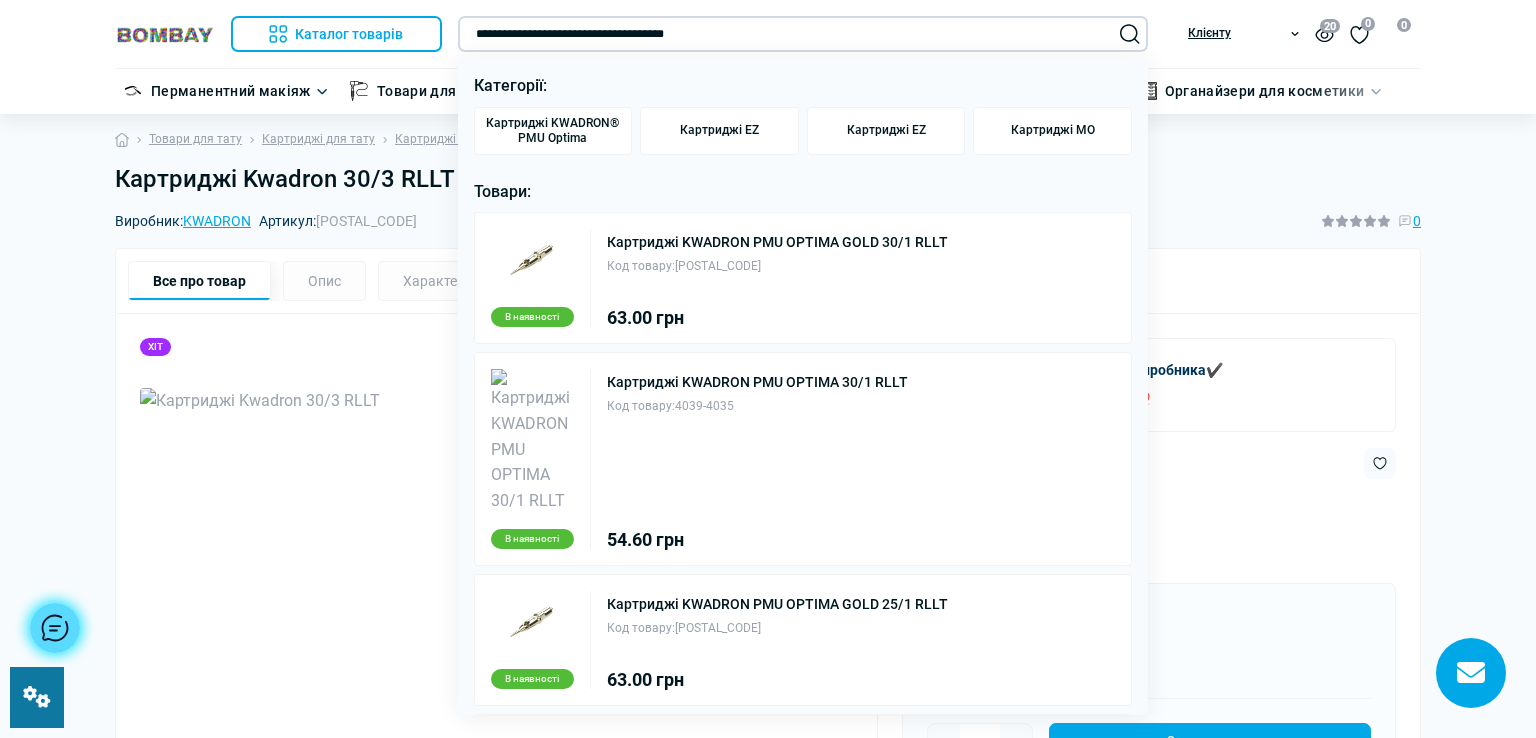 type on "**********" 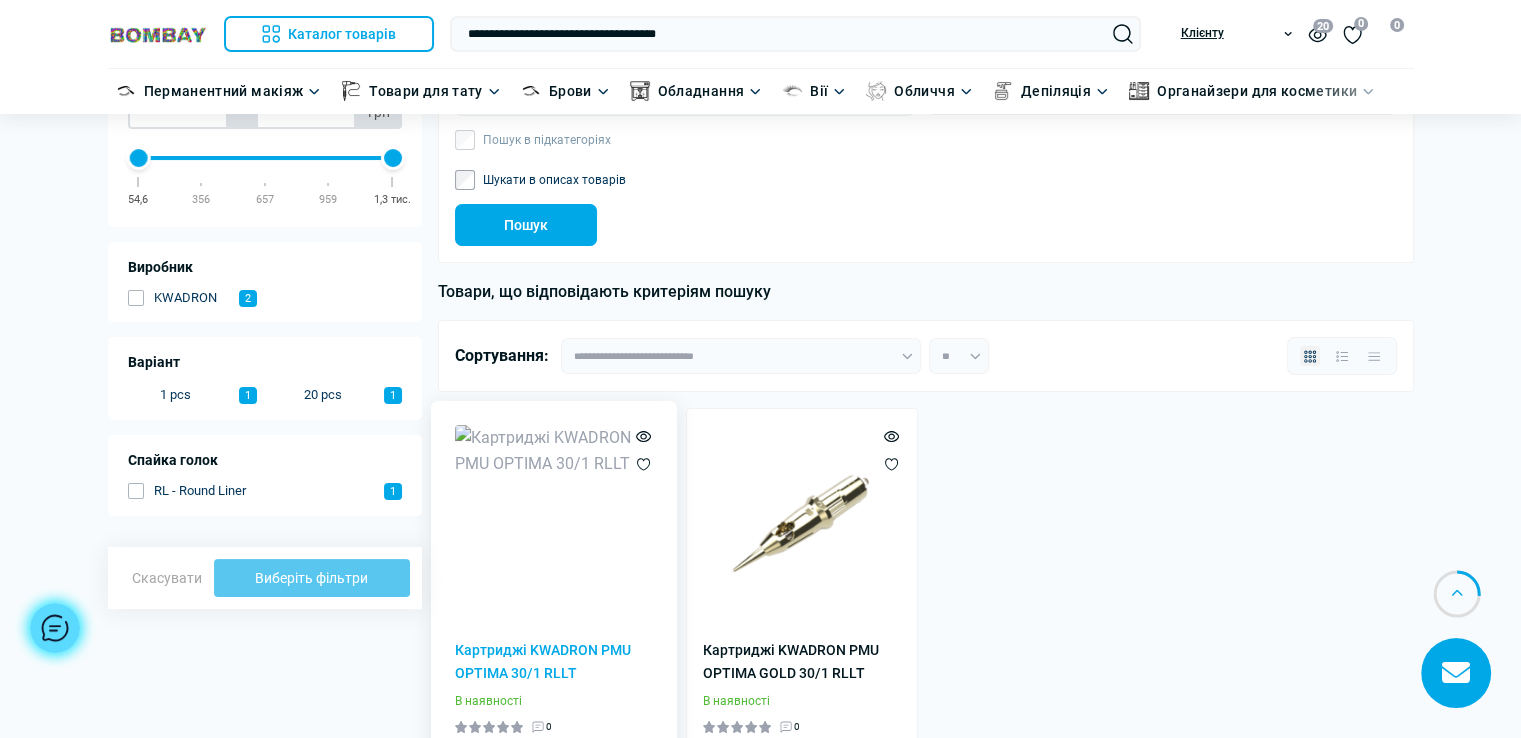 scroll, scrollTop: 200, scrollLeft: 0, axis: vertical 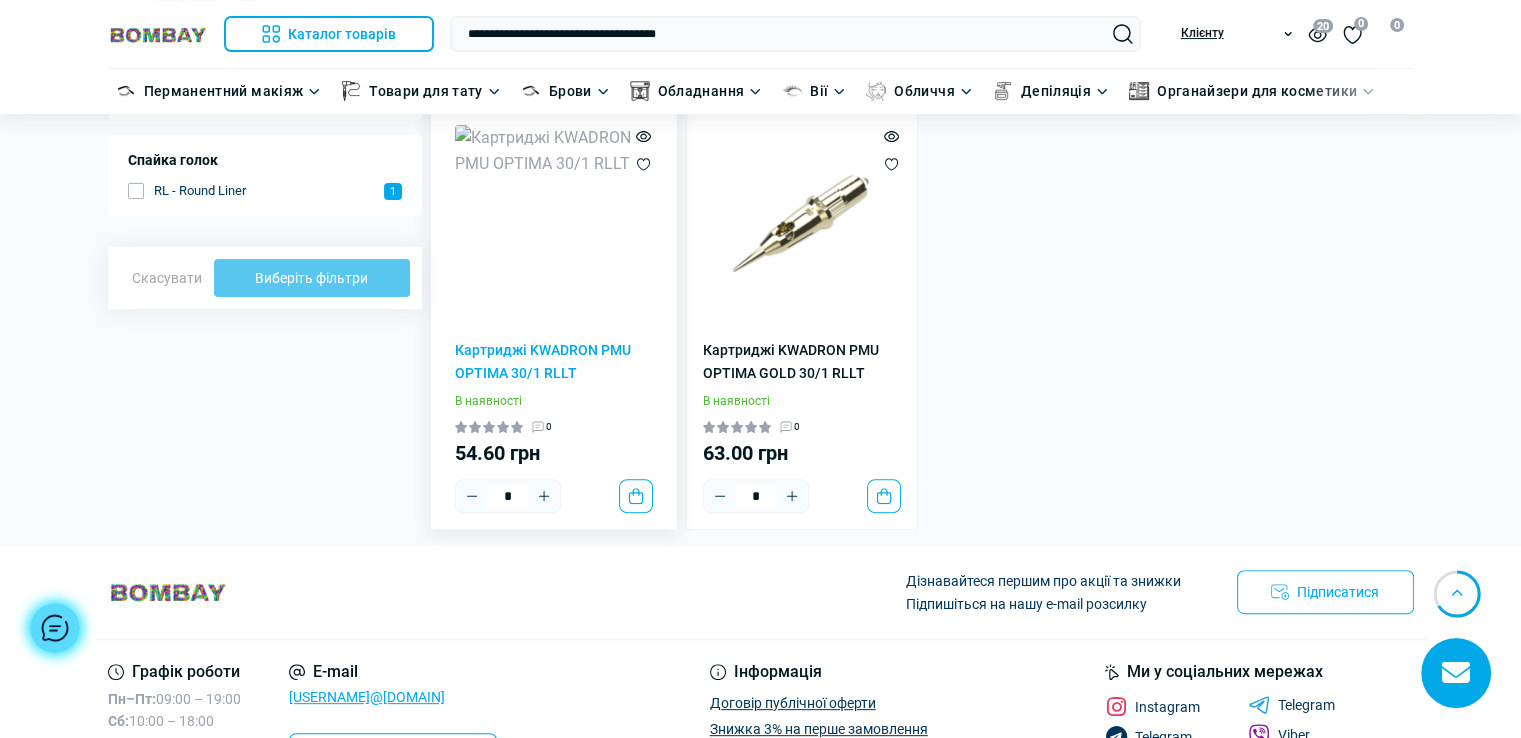 click at bounding box center (554, 224) 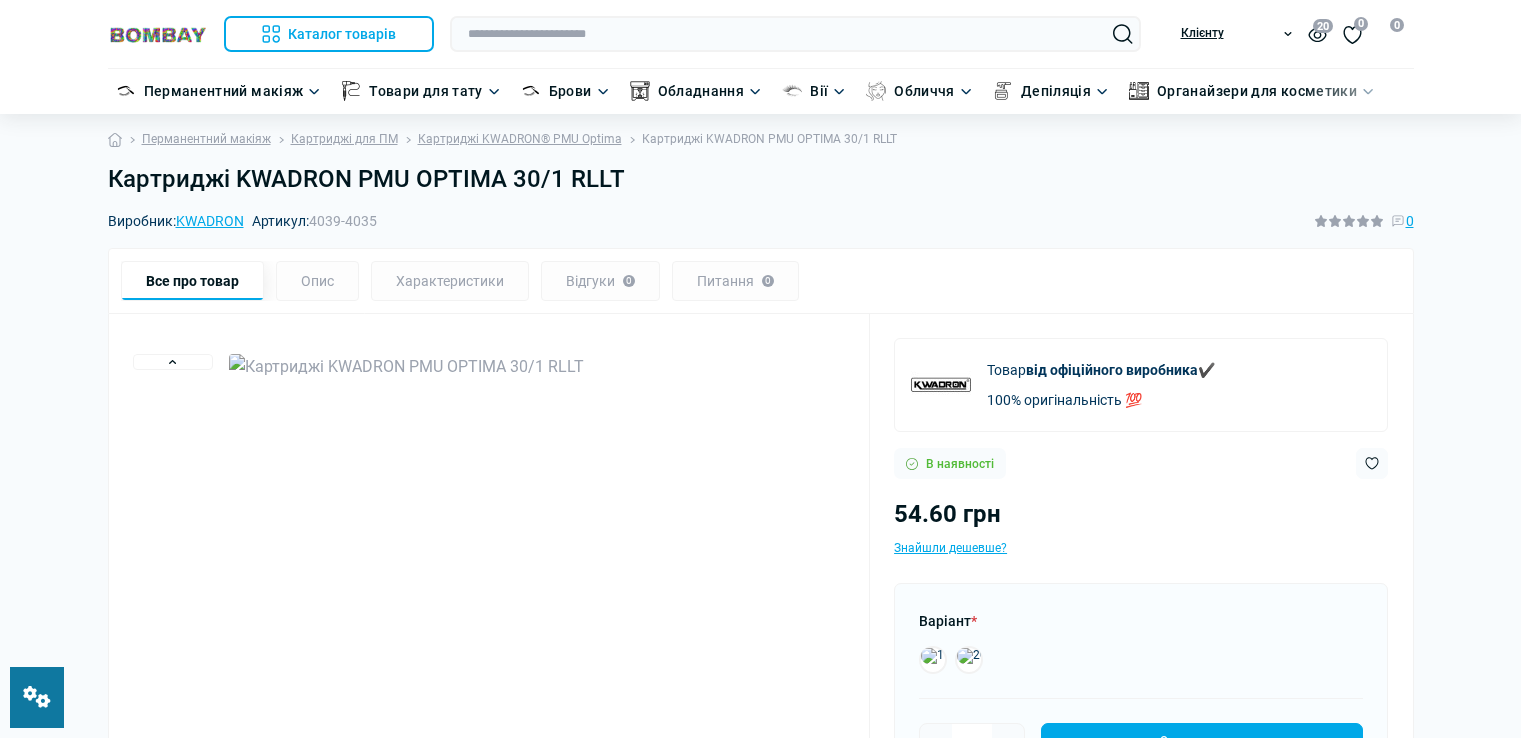 scroll, scrollTop: 0, scrollLeft: 0, axis: both 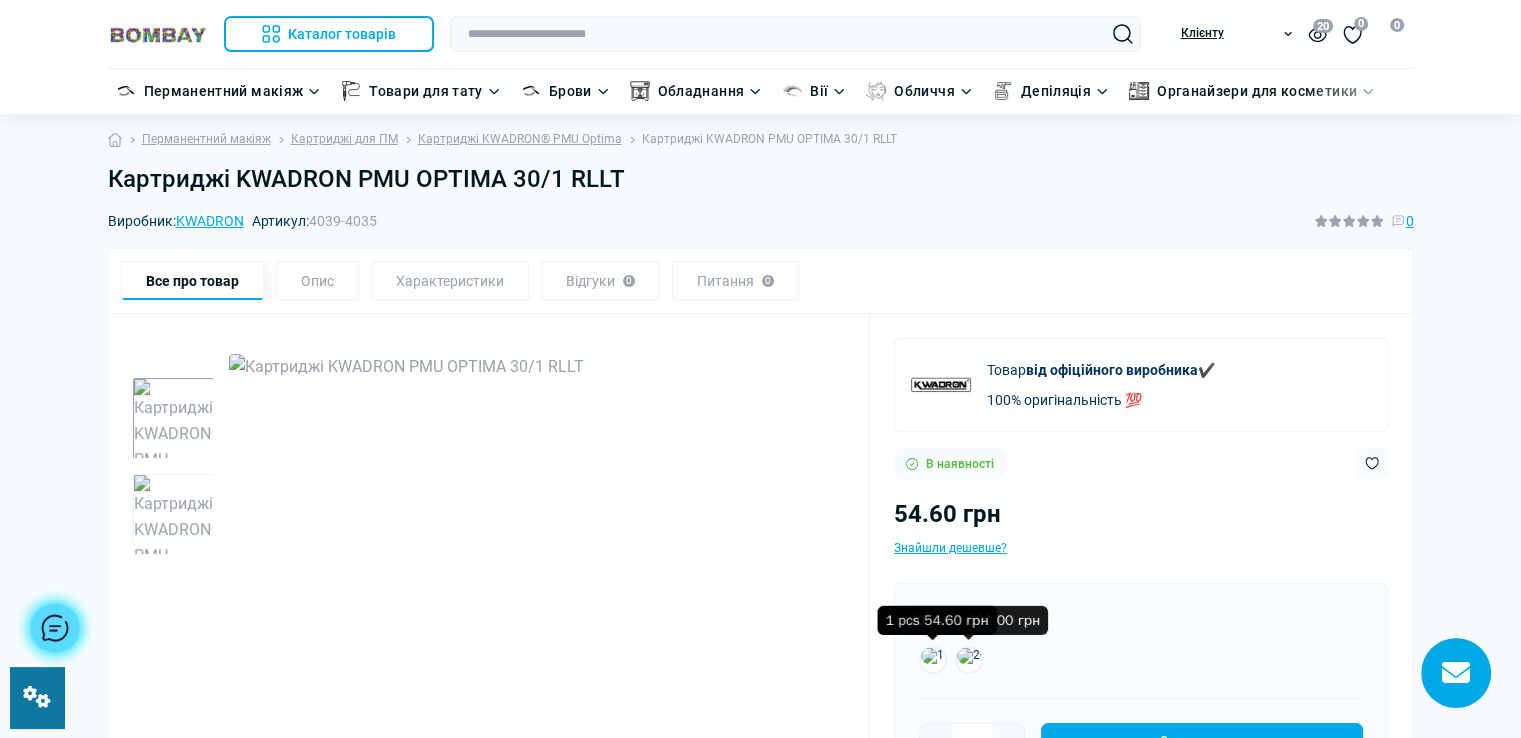 click at bounding box center [933, 660] 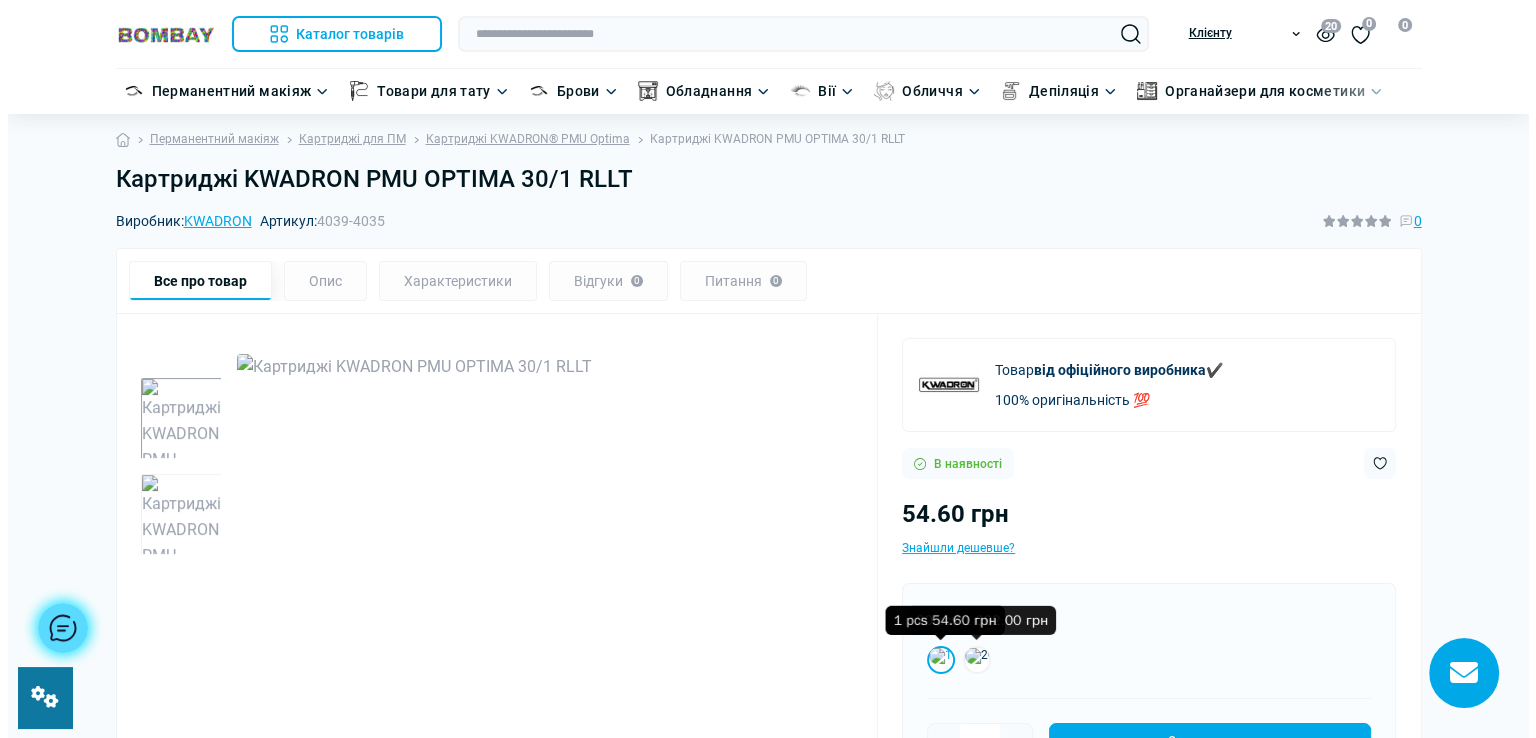 scroll, scrollTop: 0, scrollLeft: 0, axis: both 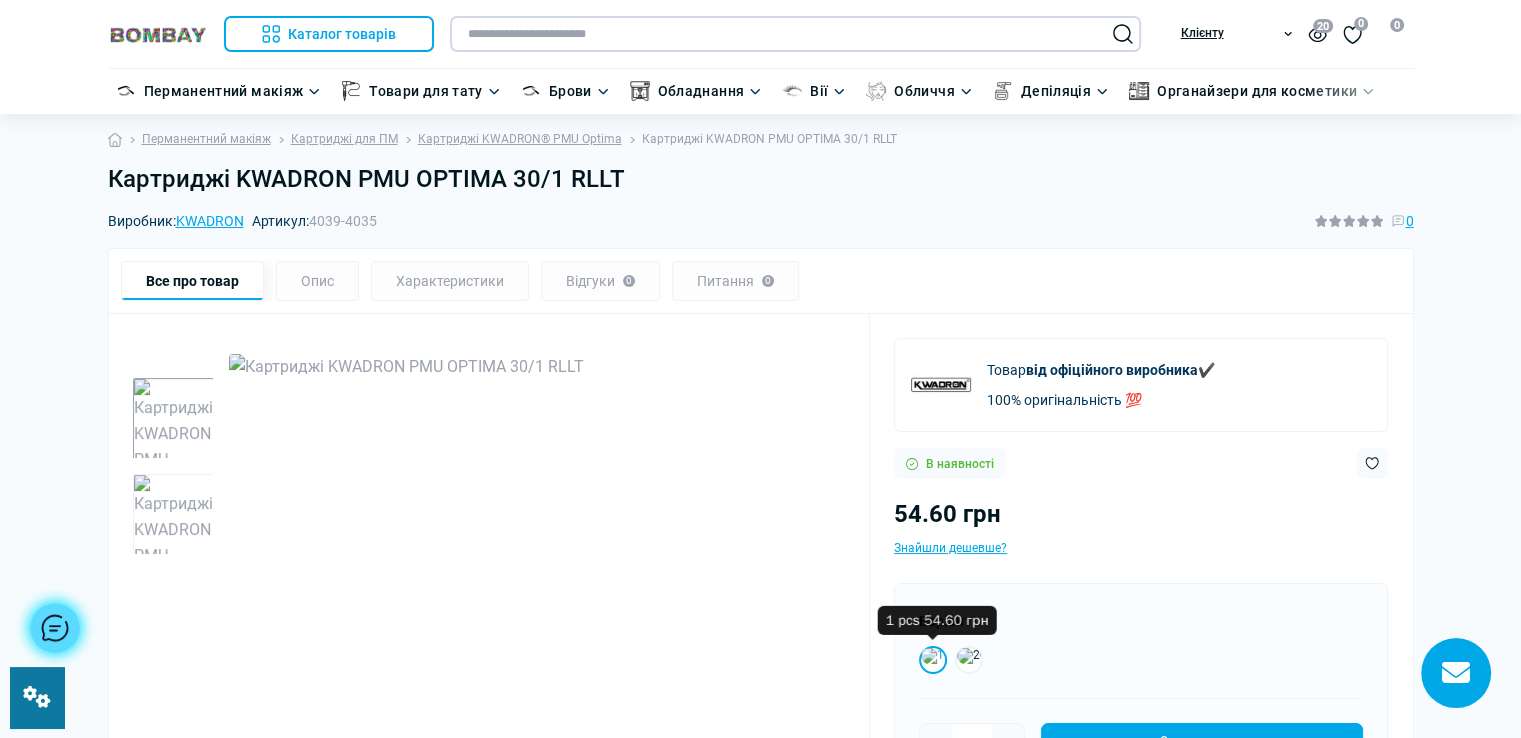 click at bounding box center (795, 34) 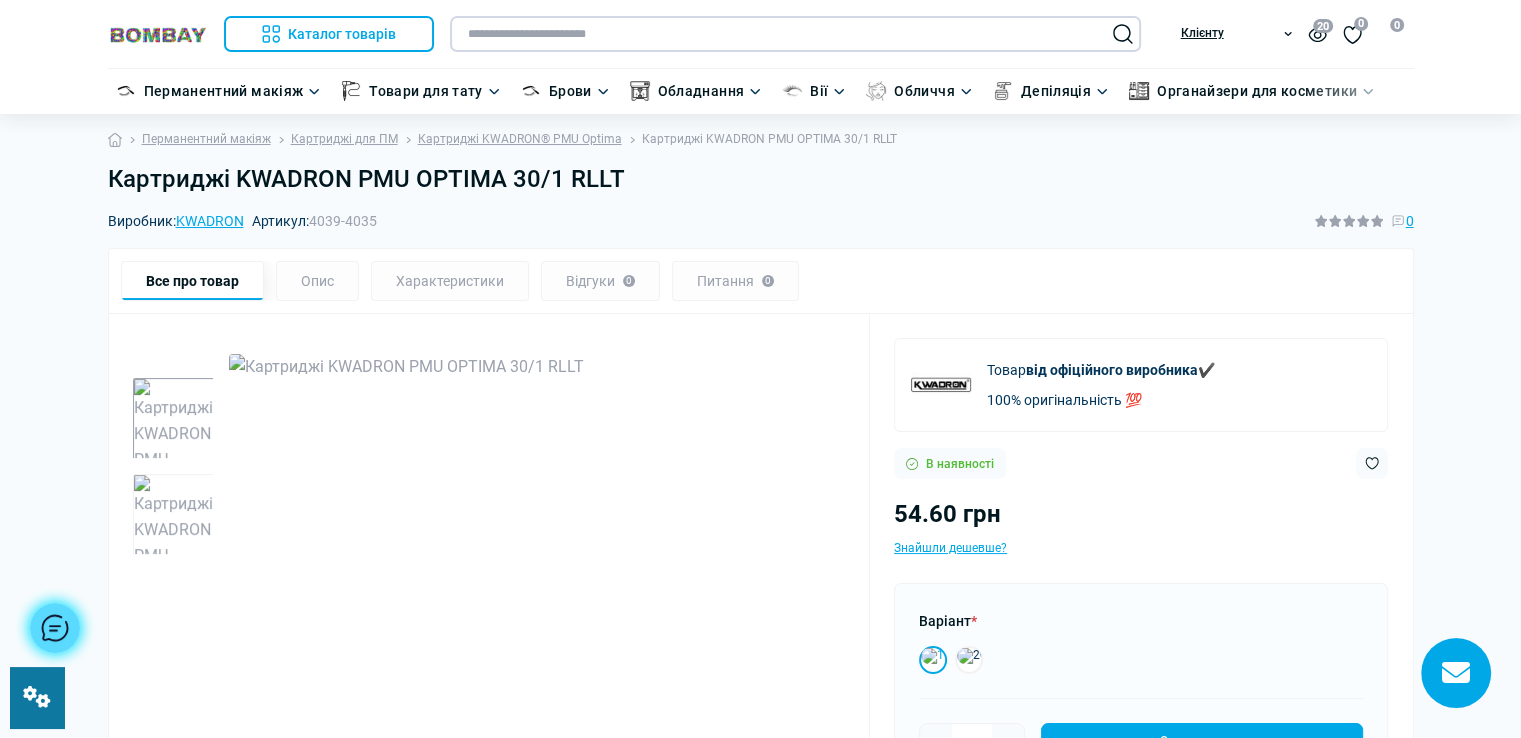 paste on "******" 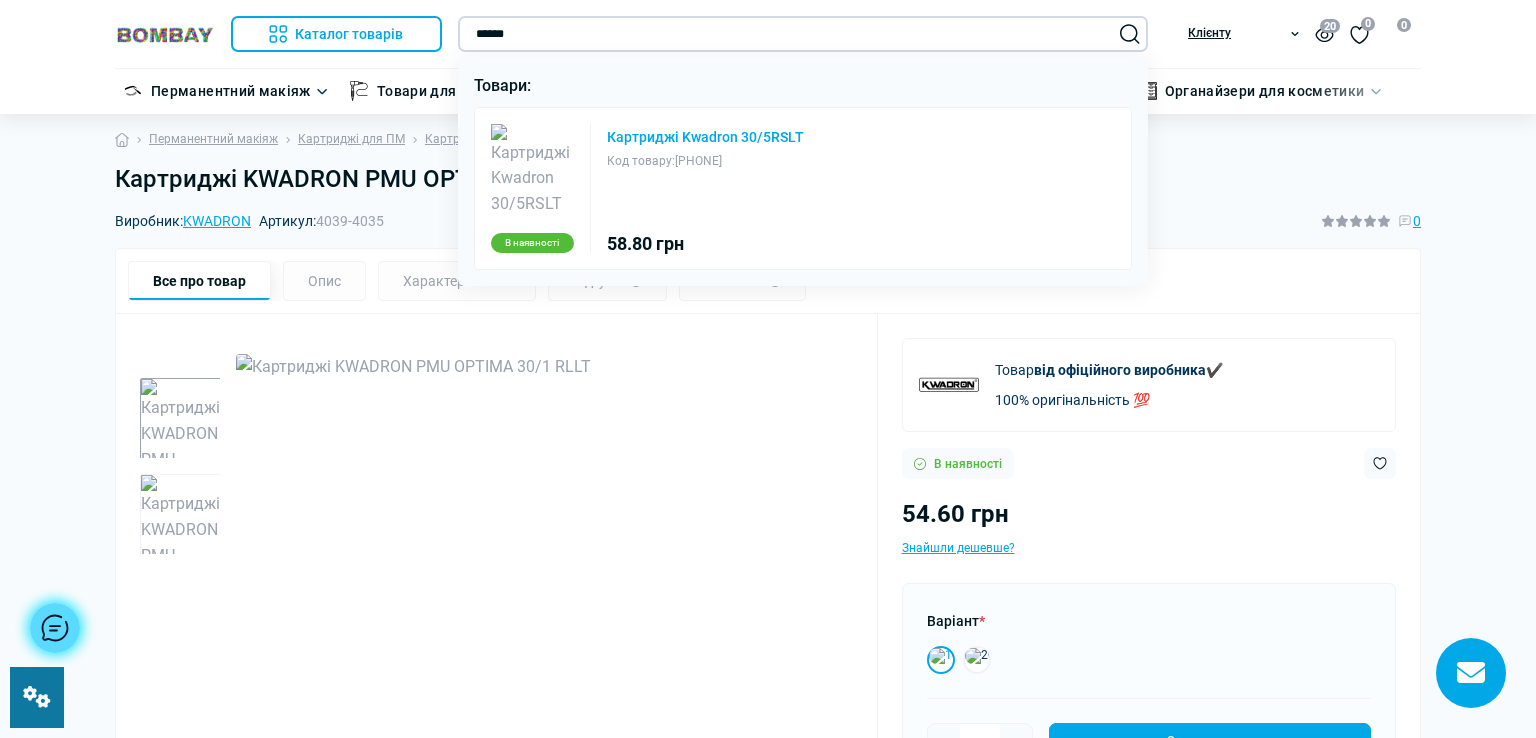 type on "******" 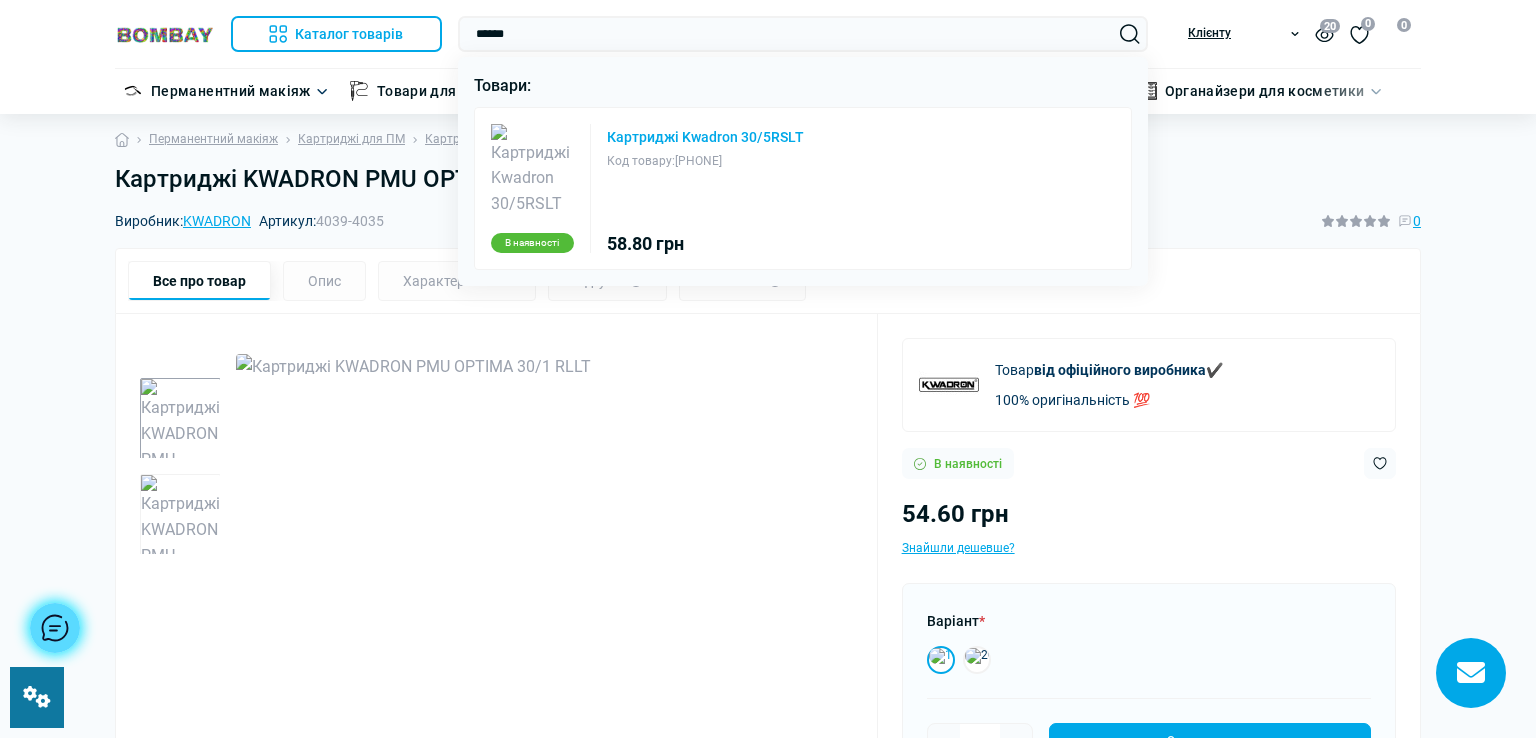 click on "Картриджі Kwadron 30/5RSLT" at bounding box center [705, 137] 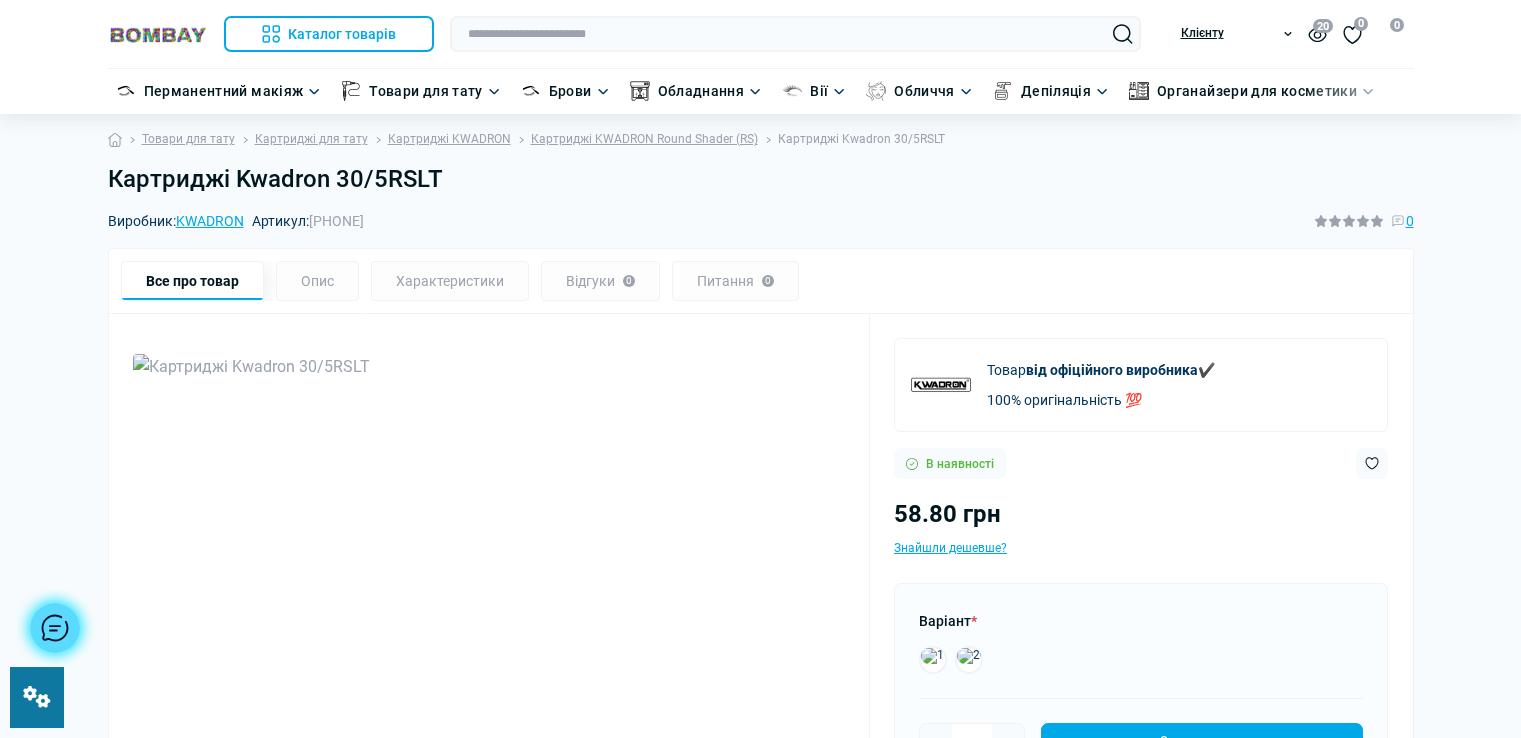 scroll, scrollTop: 0, scrollLeft: 0, axis: both 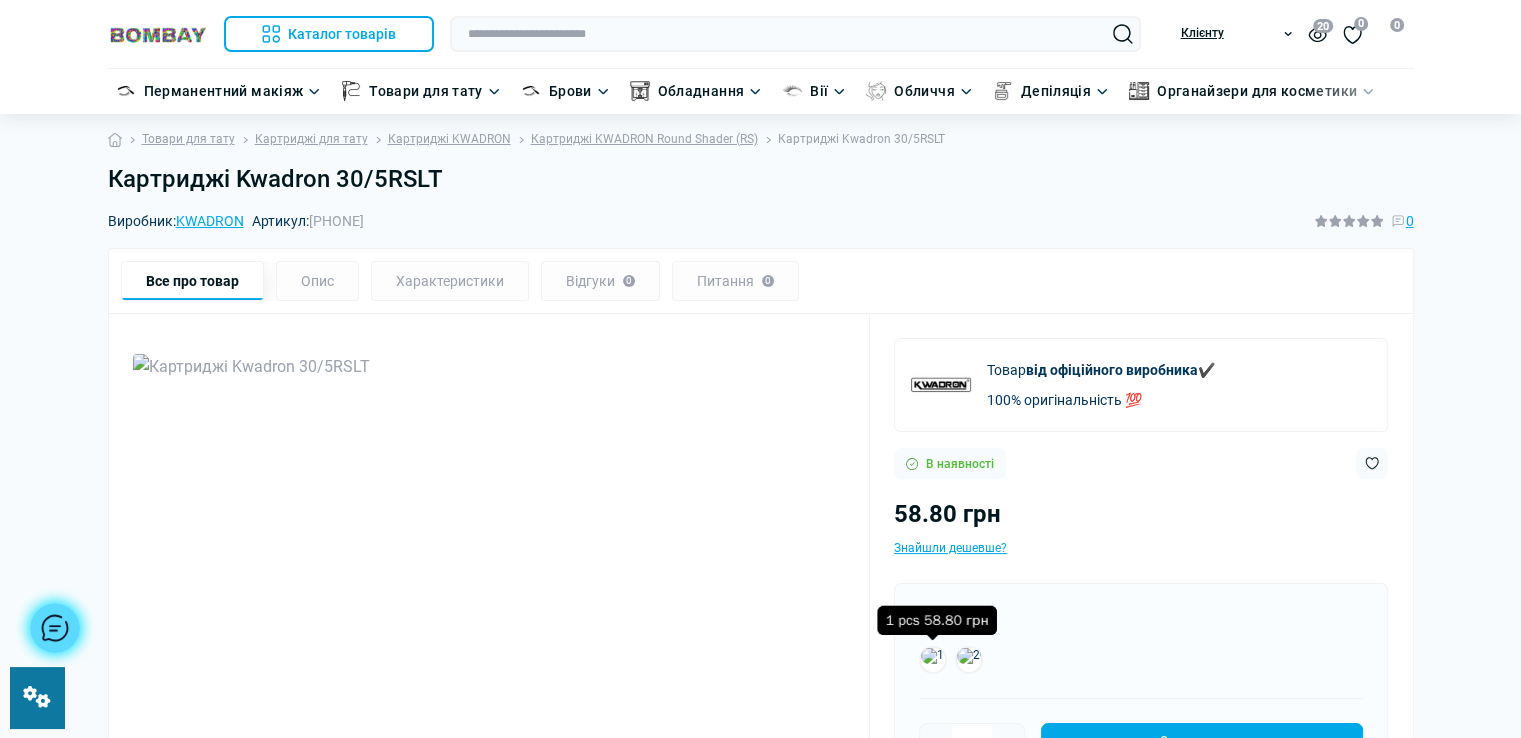 click at bounding box center (933, 660) 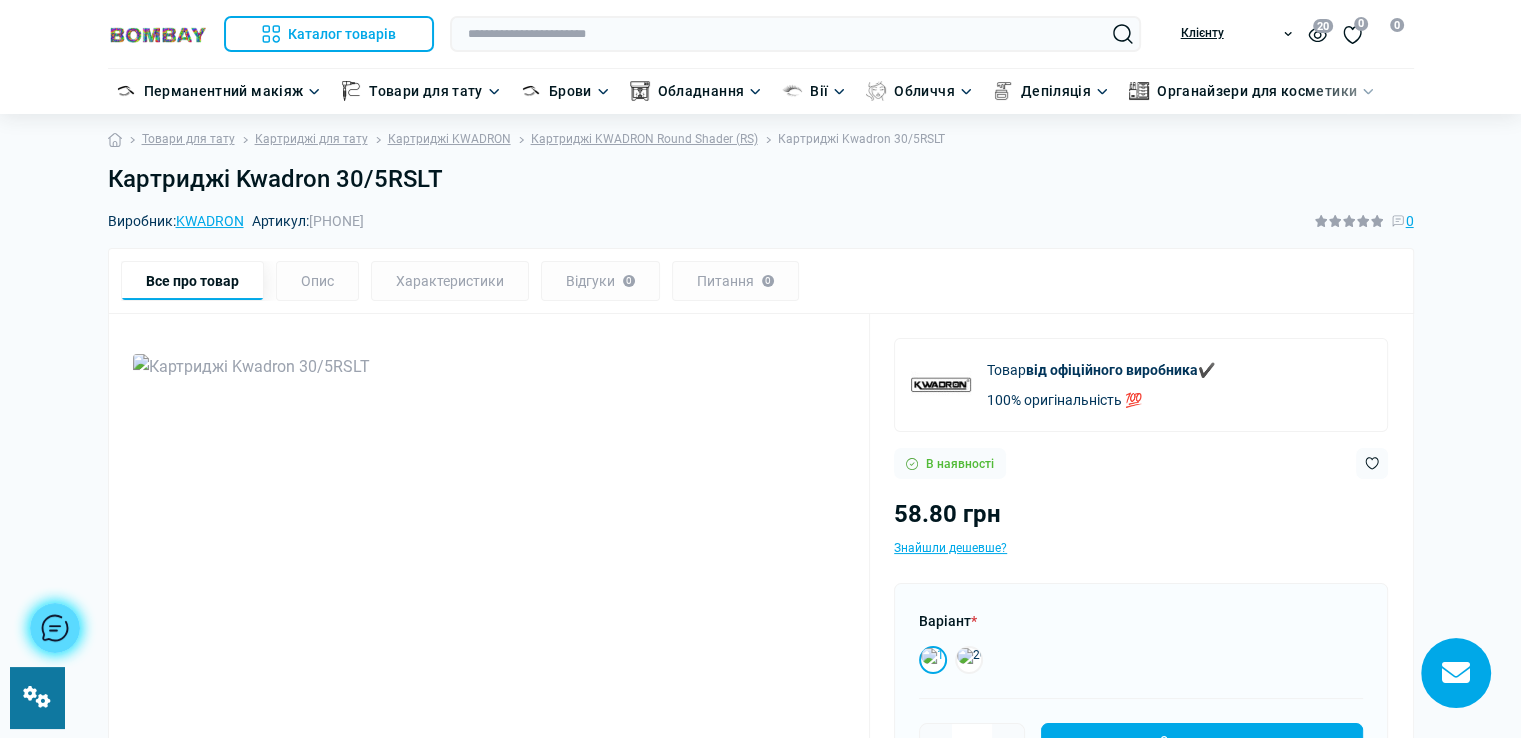 click on "Картриджі Kwadron 30/5RSLT" at bounding box center [761, 179] 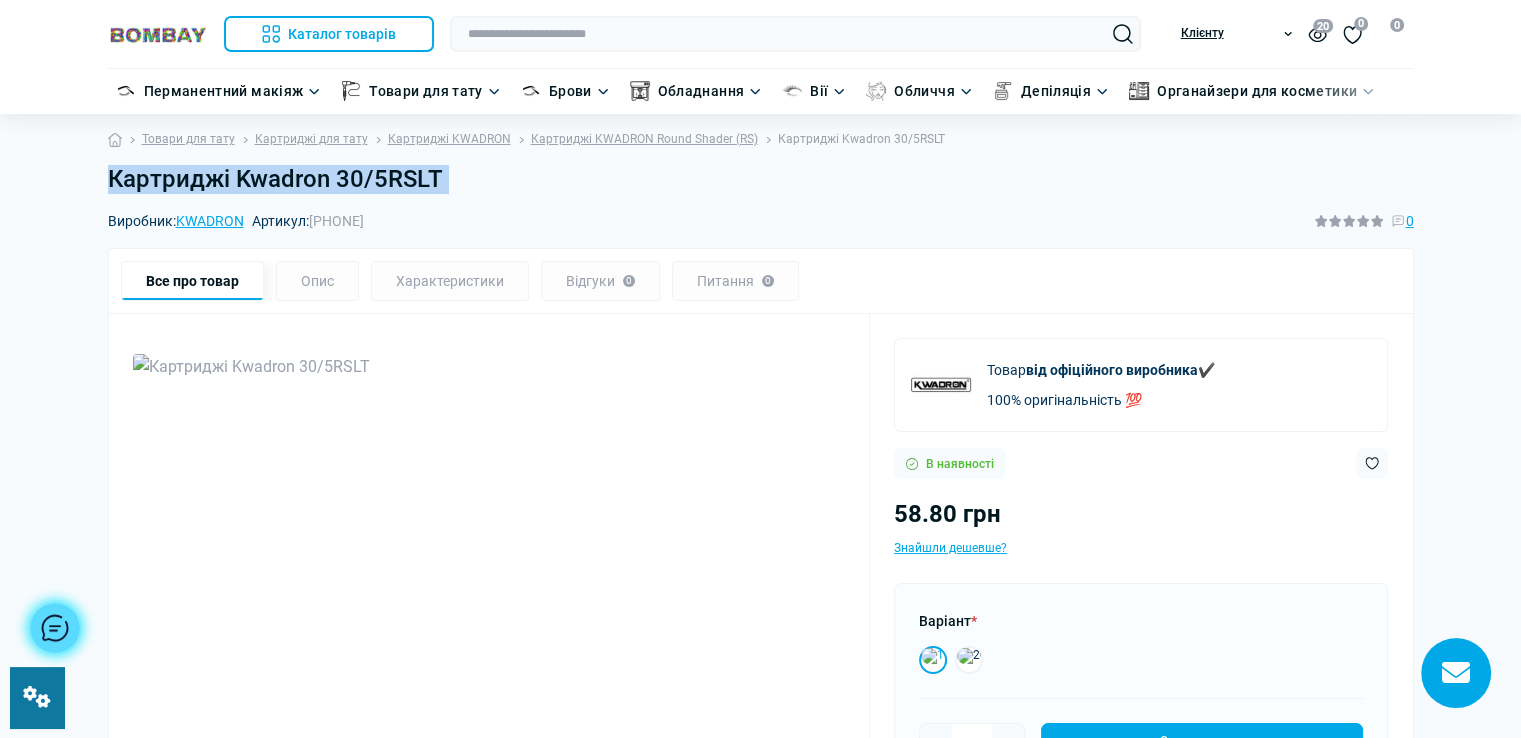 click on "Картриджі Kwadron 30/5RSLT" at bounding box center [761, 179] 